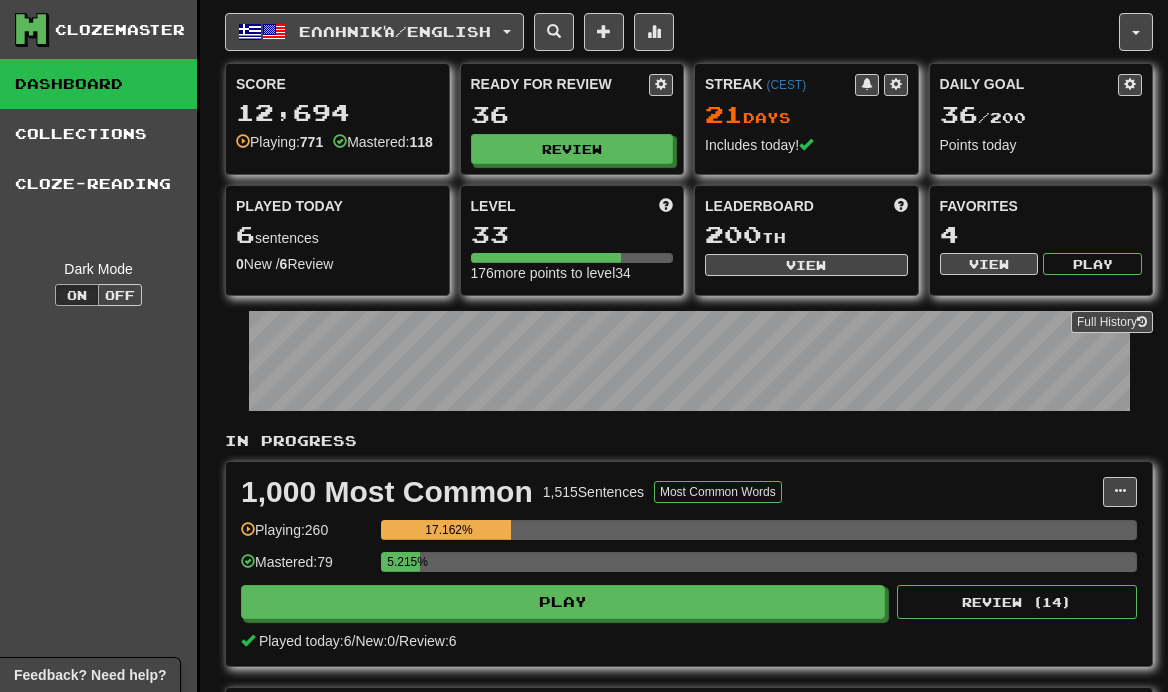scroll, scrollTop: 0, scrollLeft: 0, axis: both 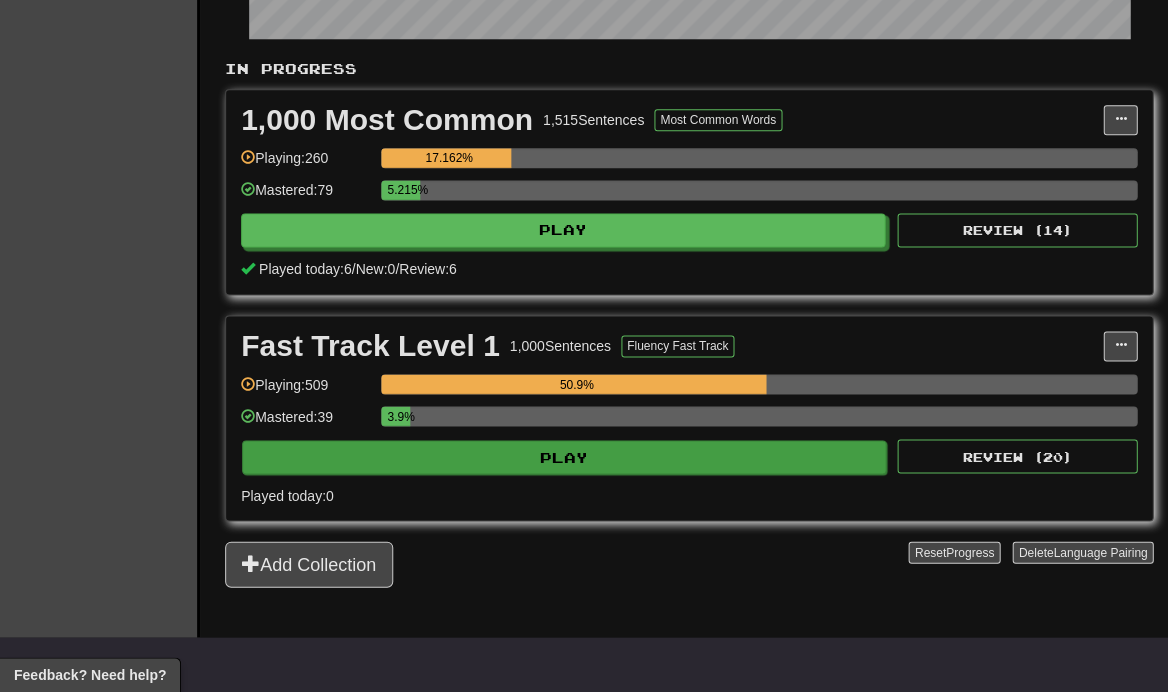click on "Play" at bounding box center [564, 457] 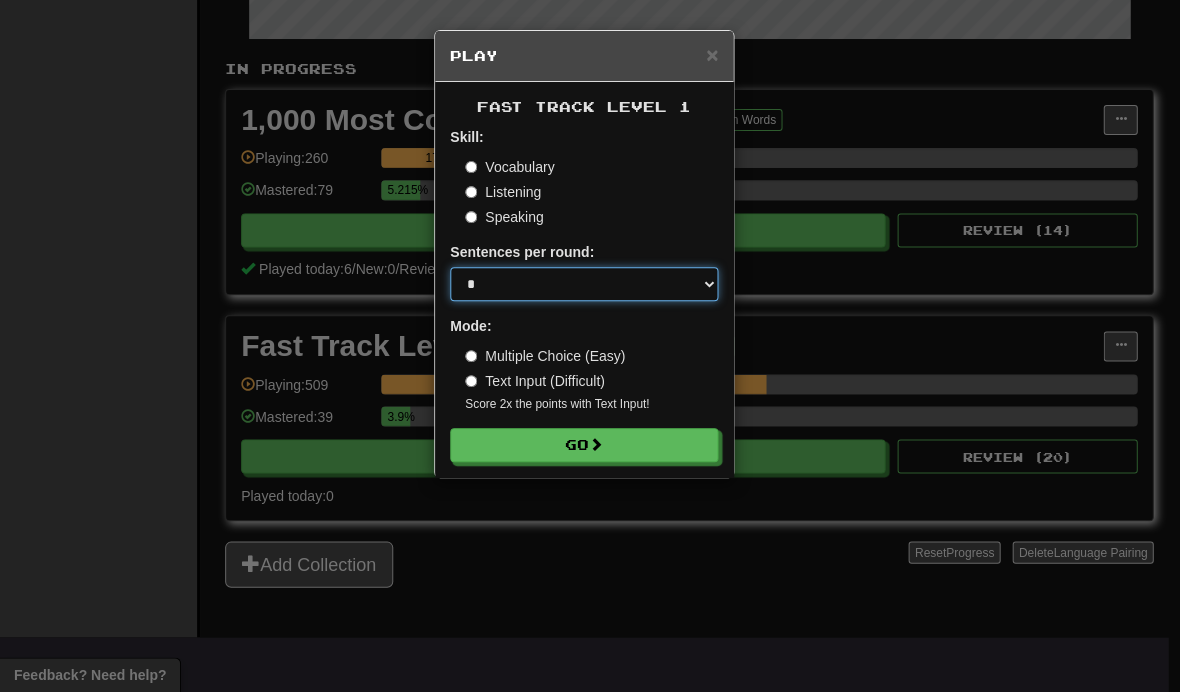 select on "**" 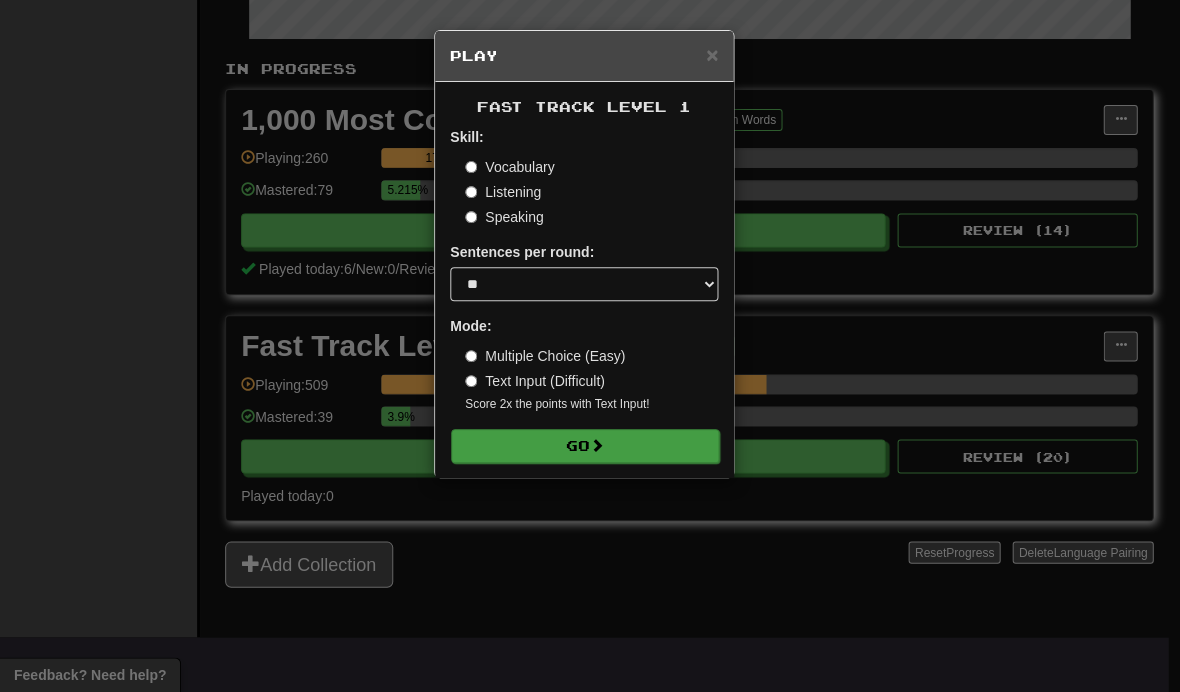 click on "Go" at bounding box center [585, 446] 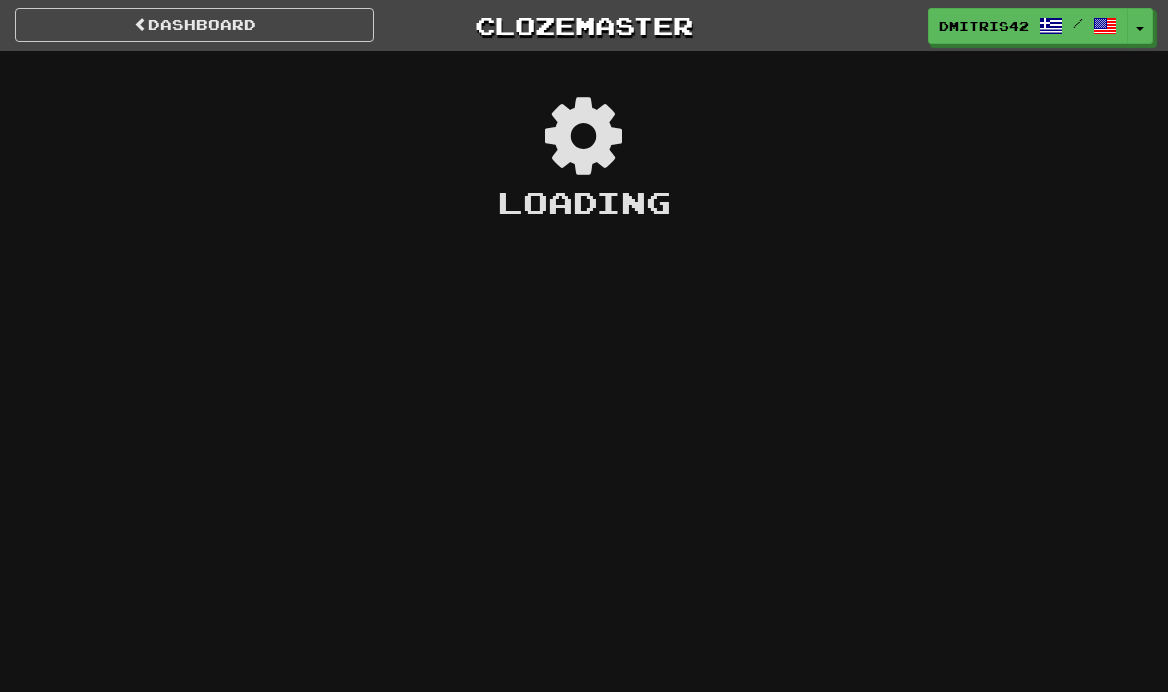 scroll, scrollTop: 0, scrollLeft: 0, axis: both 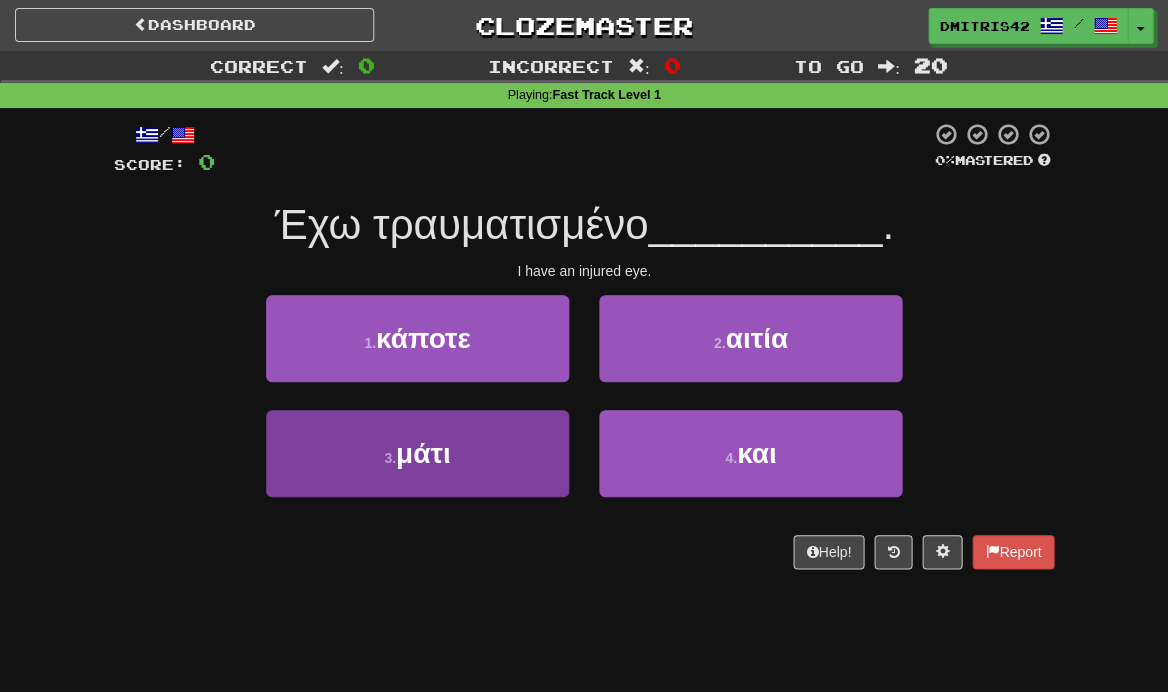 click on "3 .  μάτι" at bounding box center (417, 453) 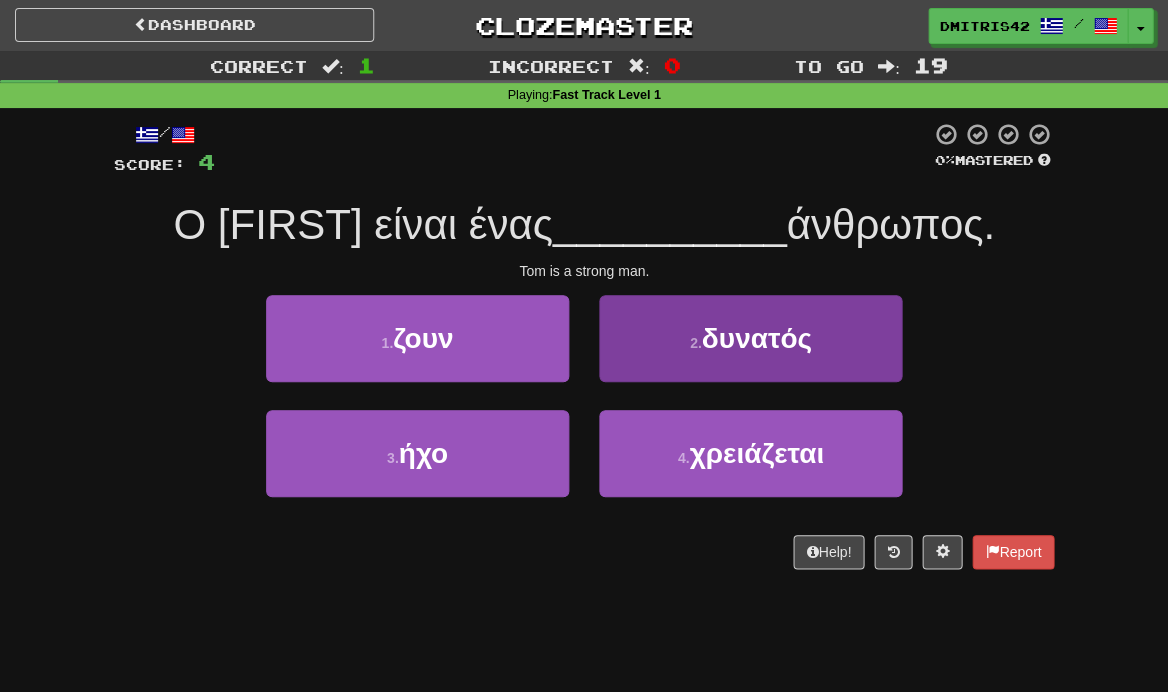 click on "2 .  δυνατός" at bounding box center [750, 338] 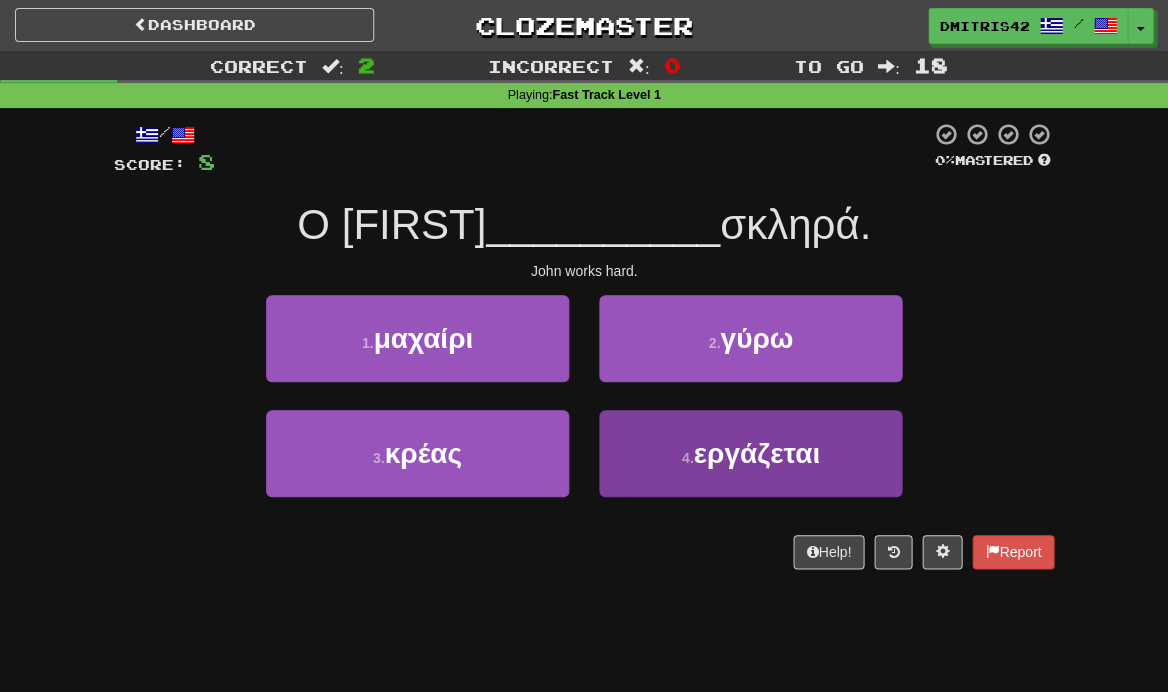 click on "4 .  εργάζεται" at bounding box center (750, 453) 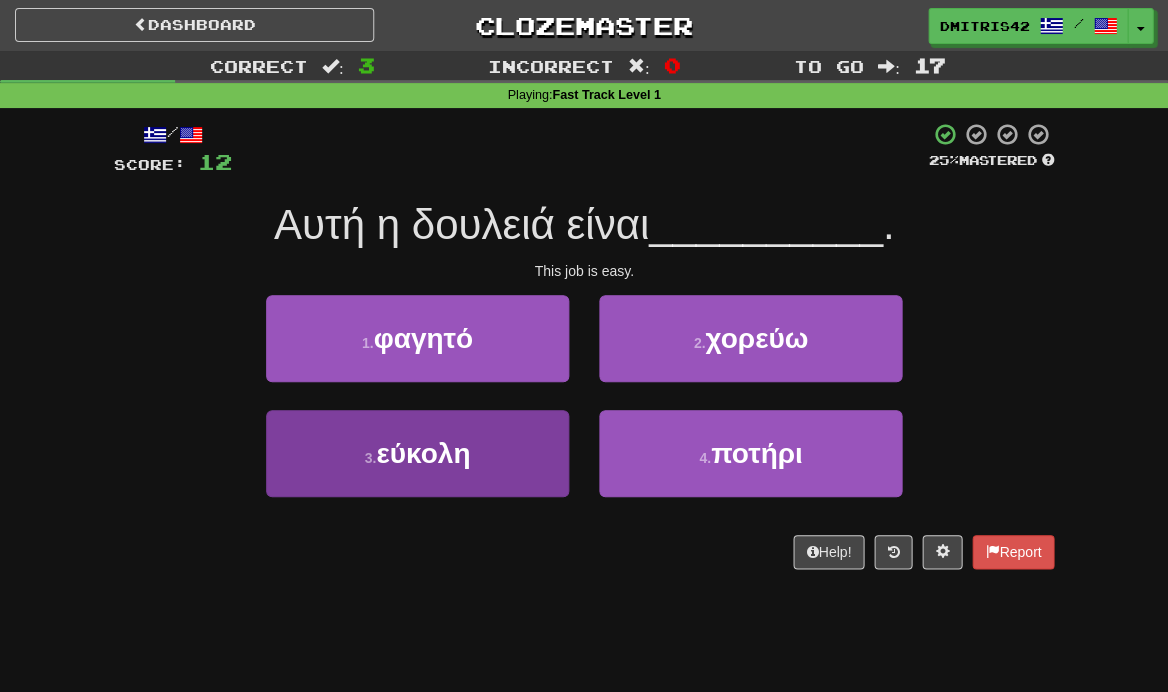 click on "3 .  εύκολη" at bounding box center [417, 453] 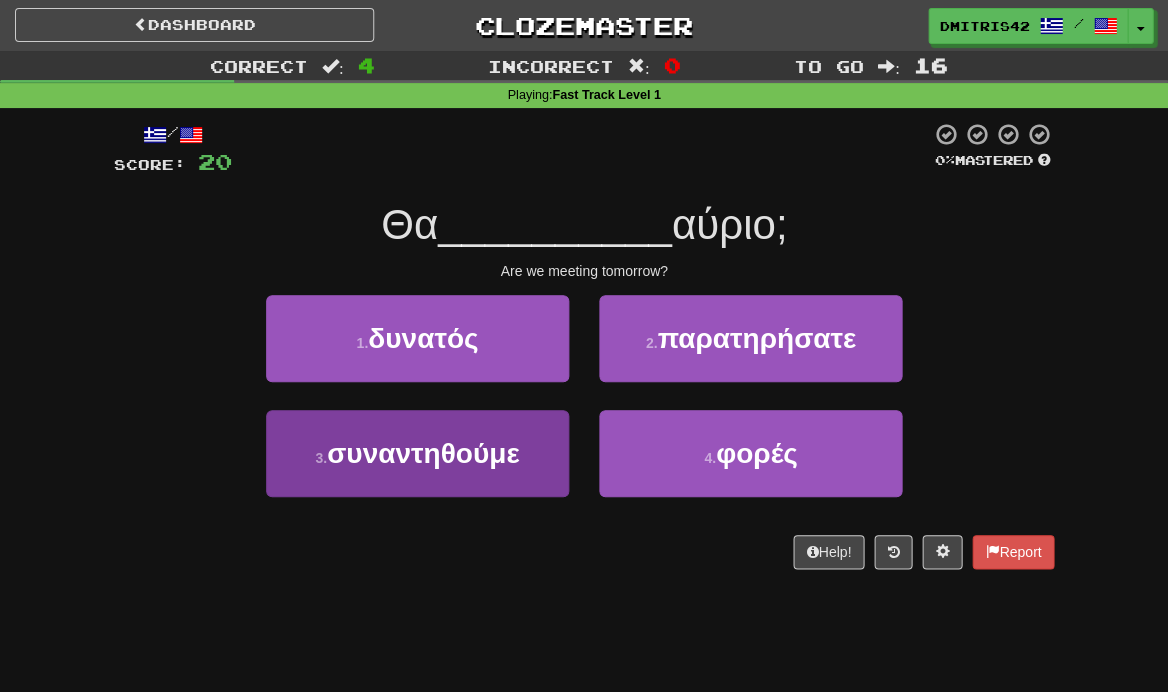 click on "3 .  συναντηθούμε" at bounding box center [417, 453] 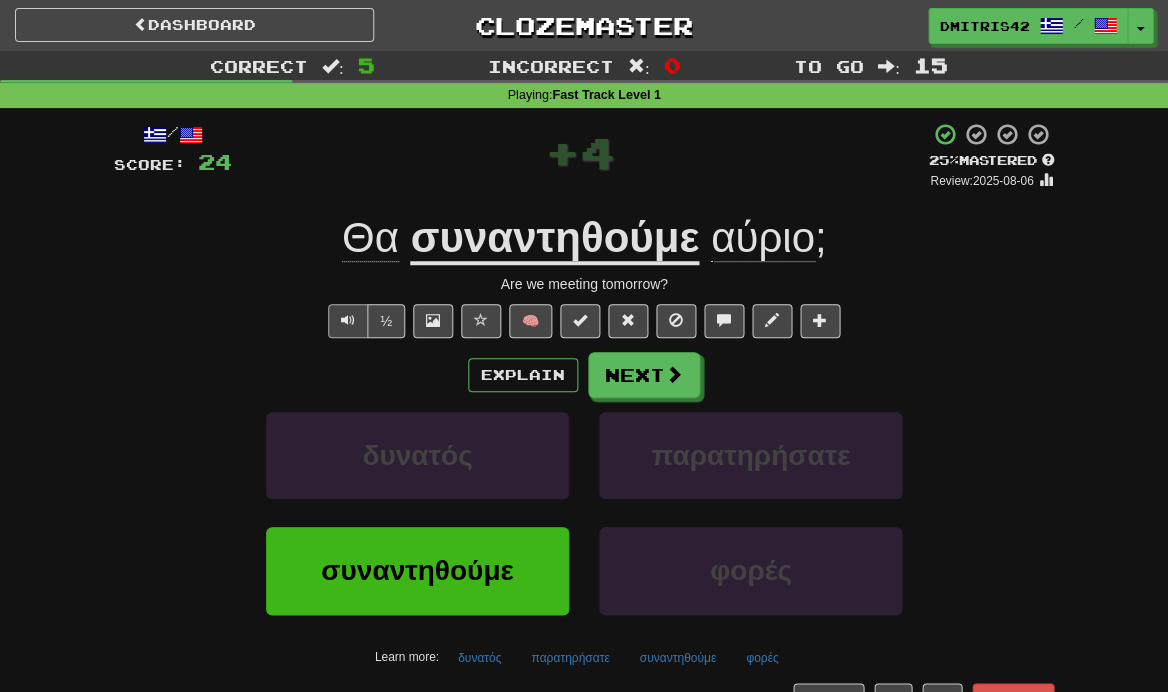 click at bounding box center [348, 320] 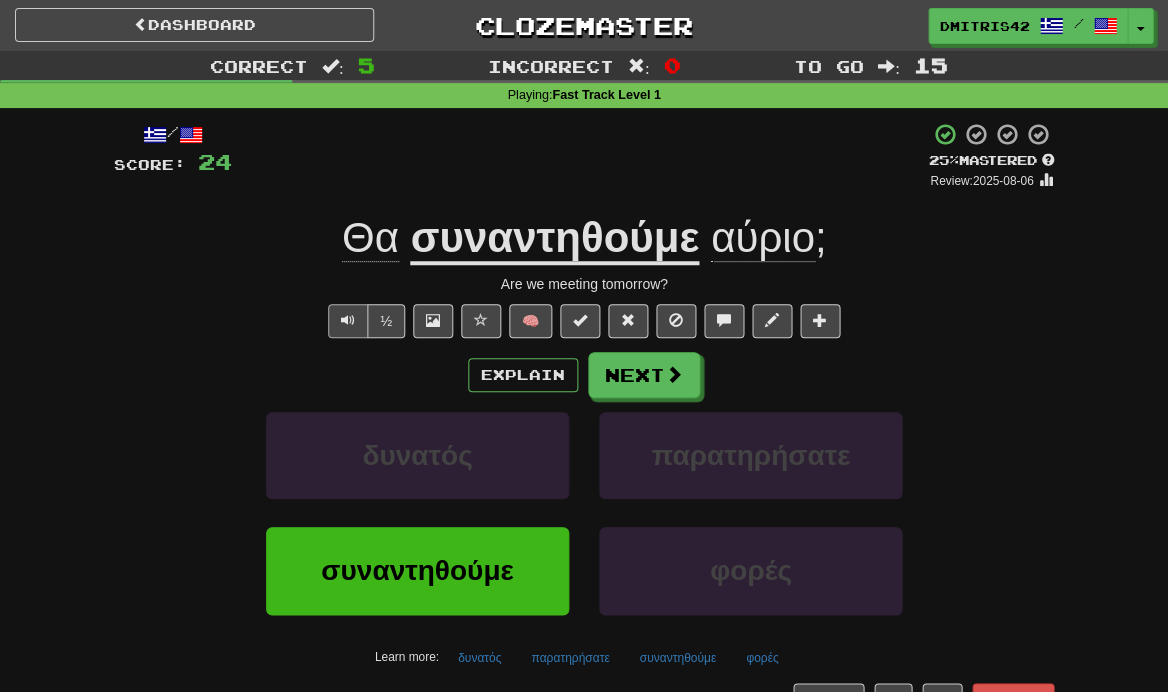 click at bounding box center [348, 321] 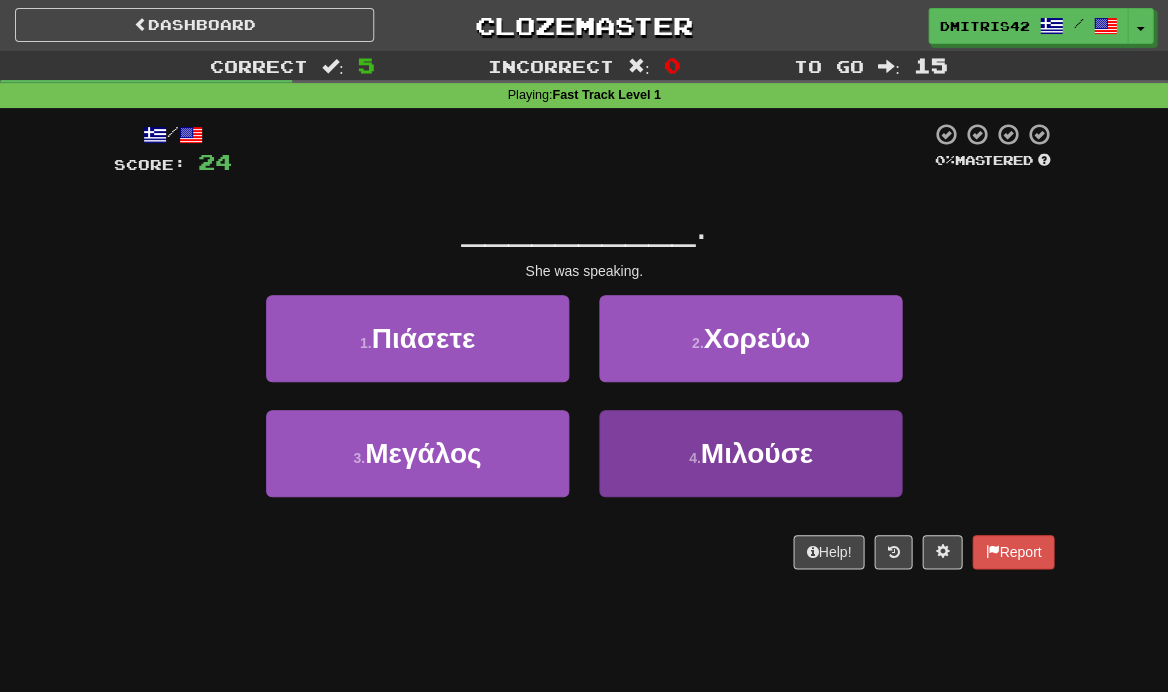 click on "4 .  Μιλούσε" at bounding box center [750, 453] 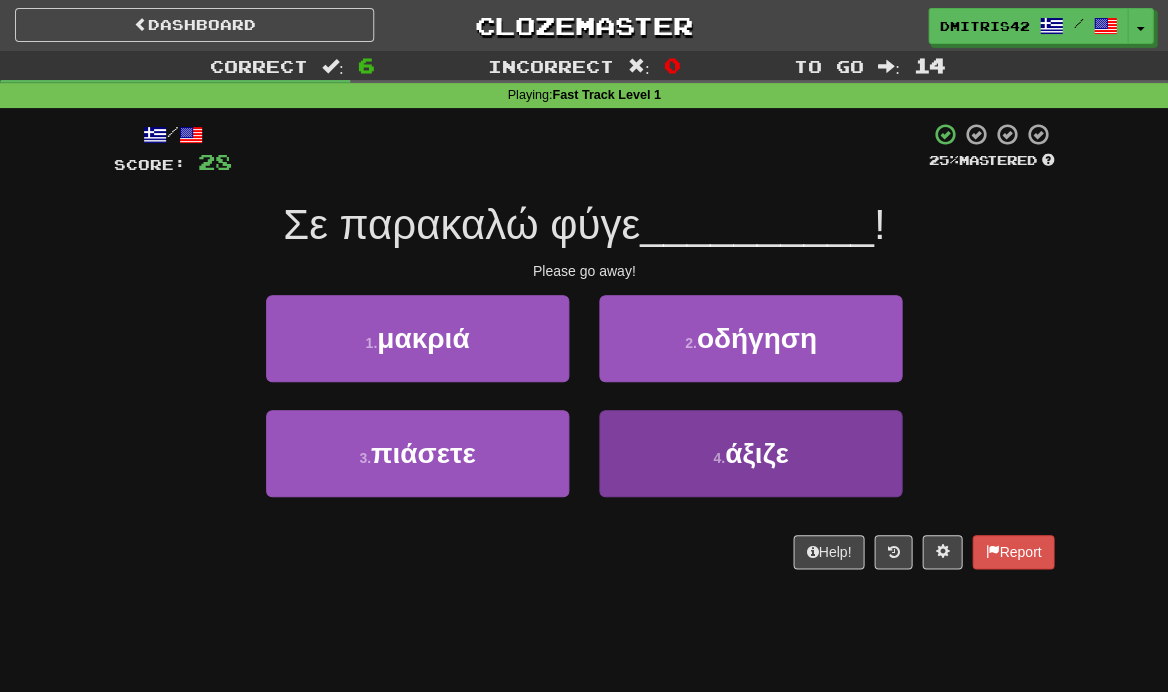 click on "4 .  άξιζε" at bounding box center (750, 453) 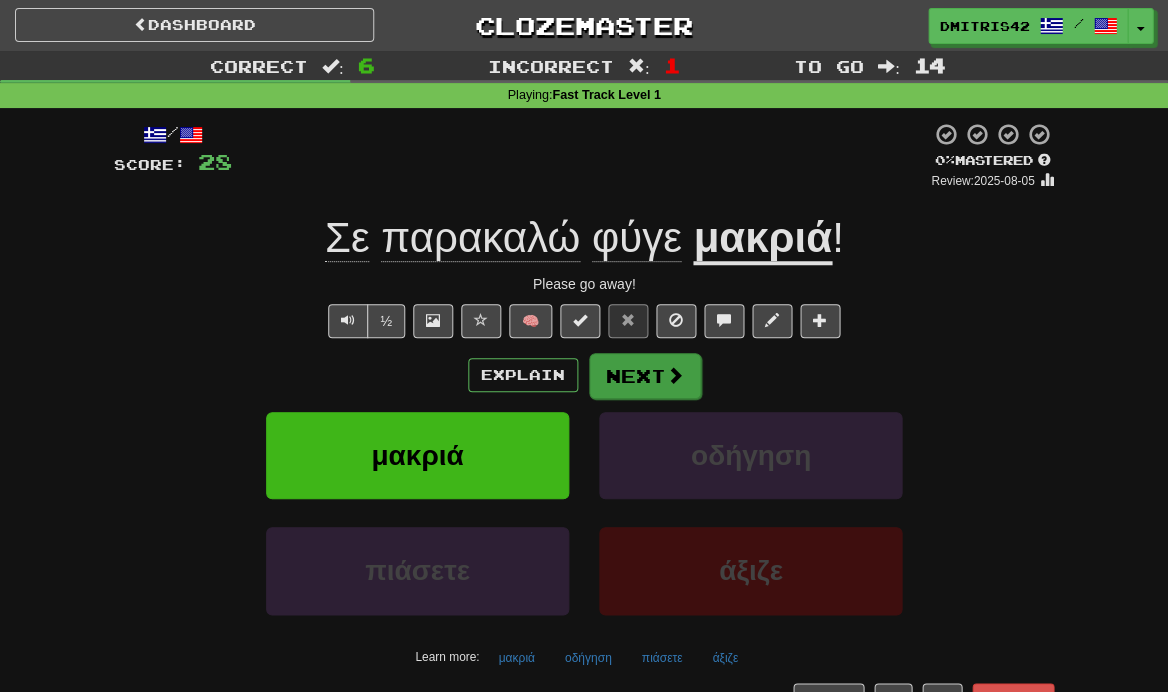 click on "Next" at bounding box center [645, 376] 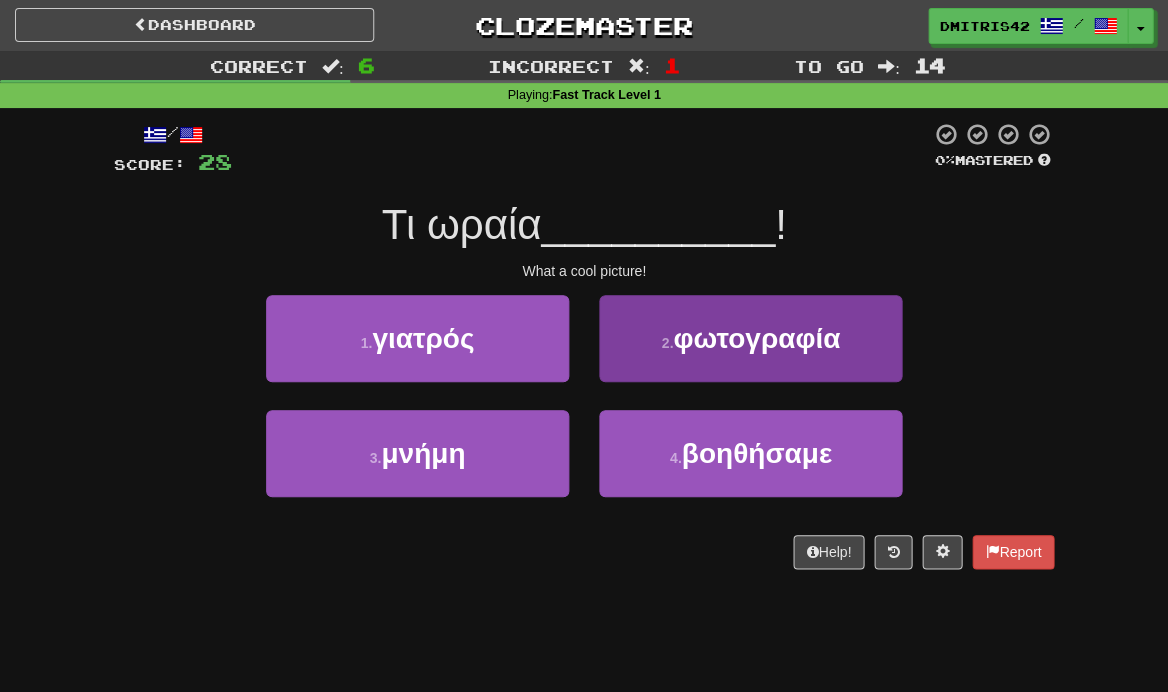 click on "φωτογραφία" at bounding box center [756, 338] 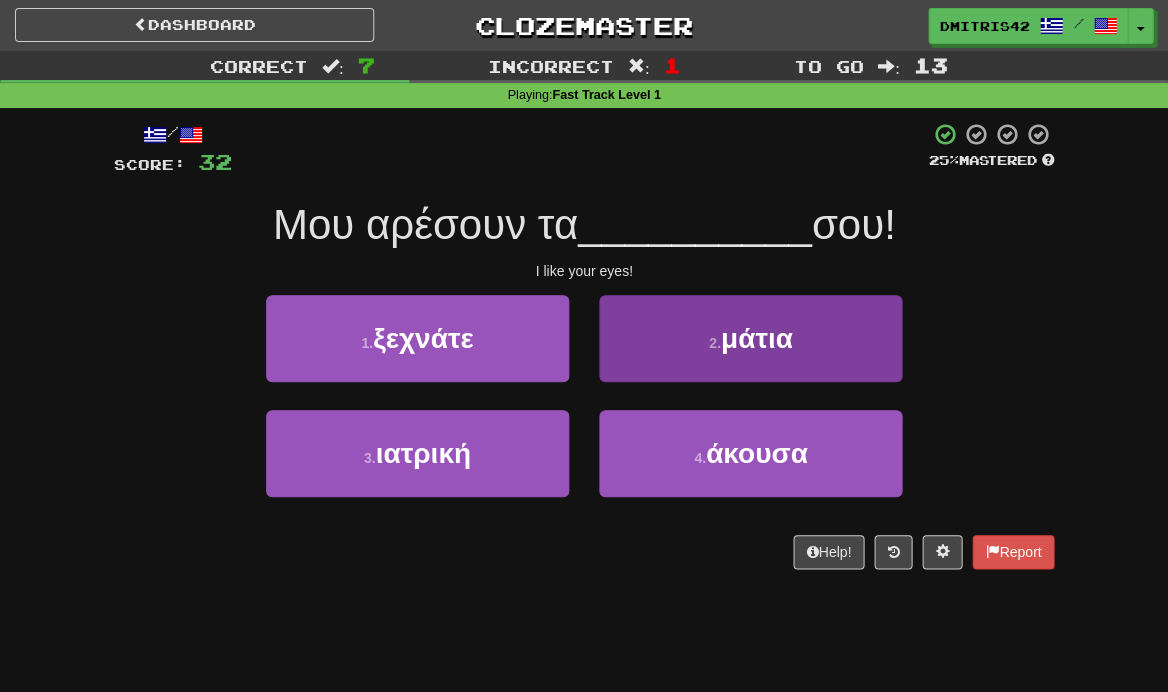 click on "2 .  μάτια" at bounding box center (750, 338) 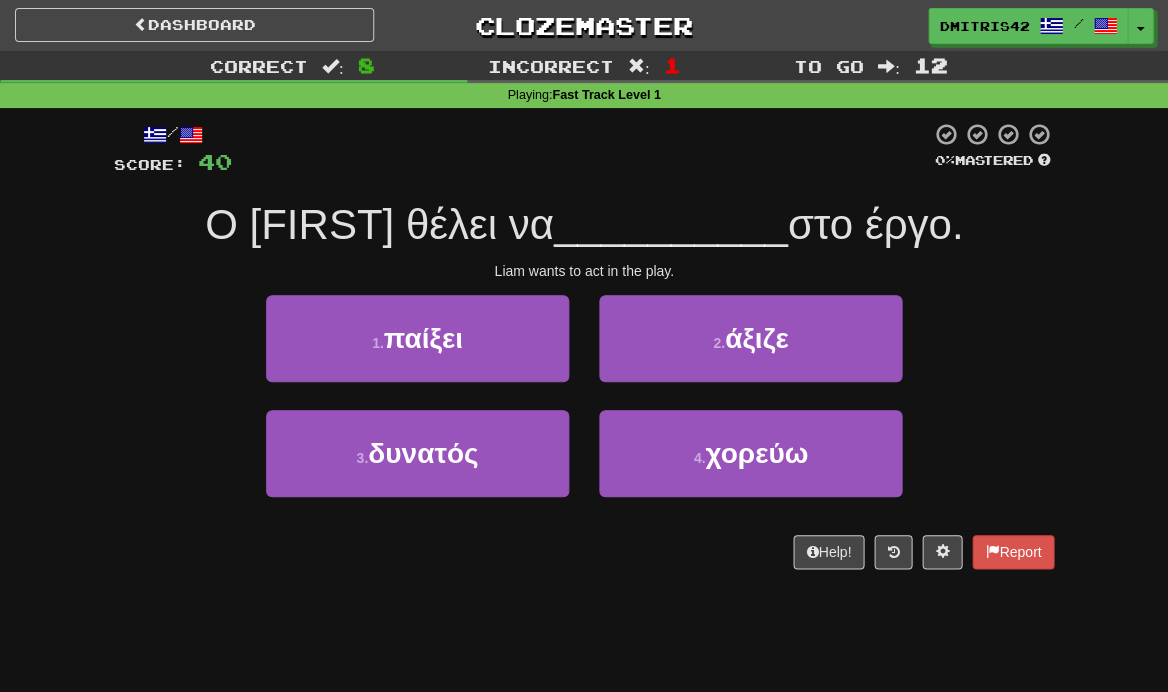 click on "1 .  παίξει" at bounding box center [417, 352] 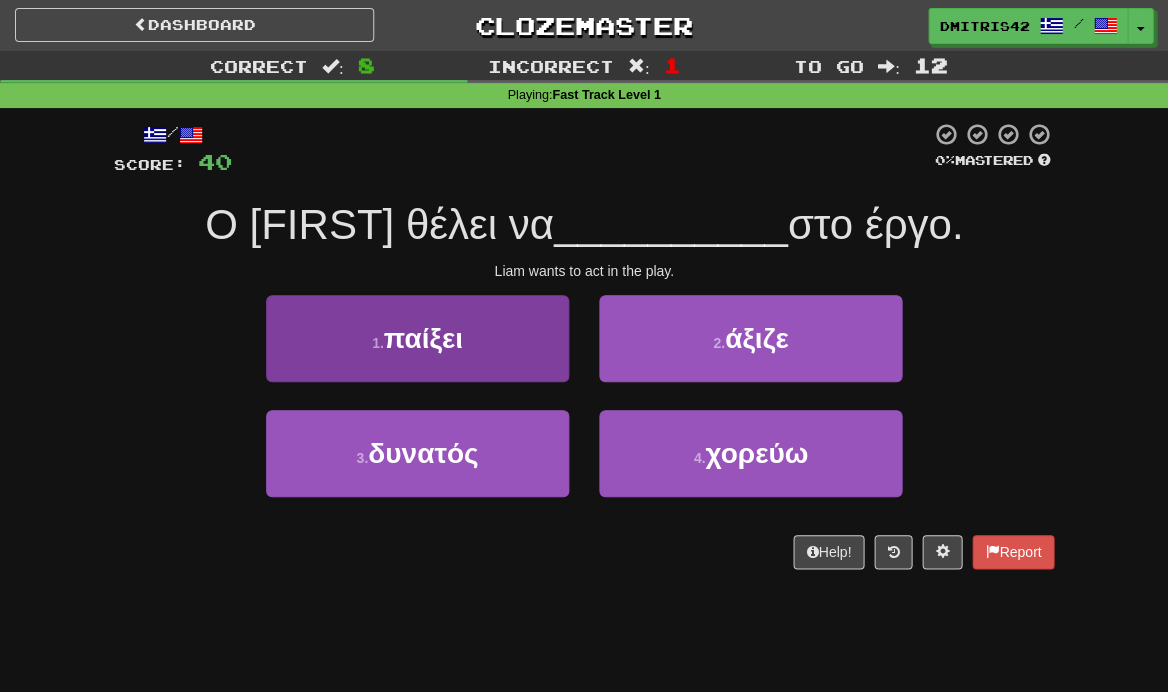 click on "1 .  παίξει" at bounding box center [417, 338] 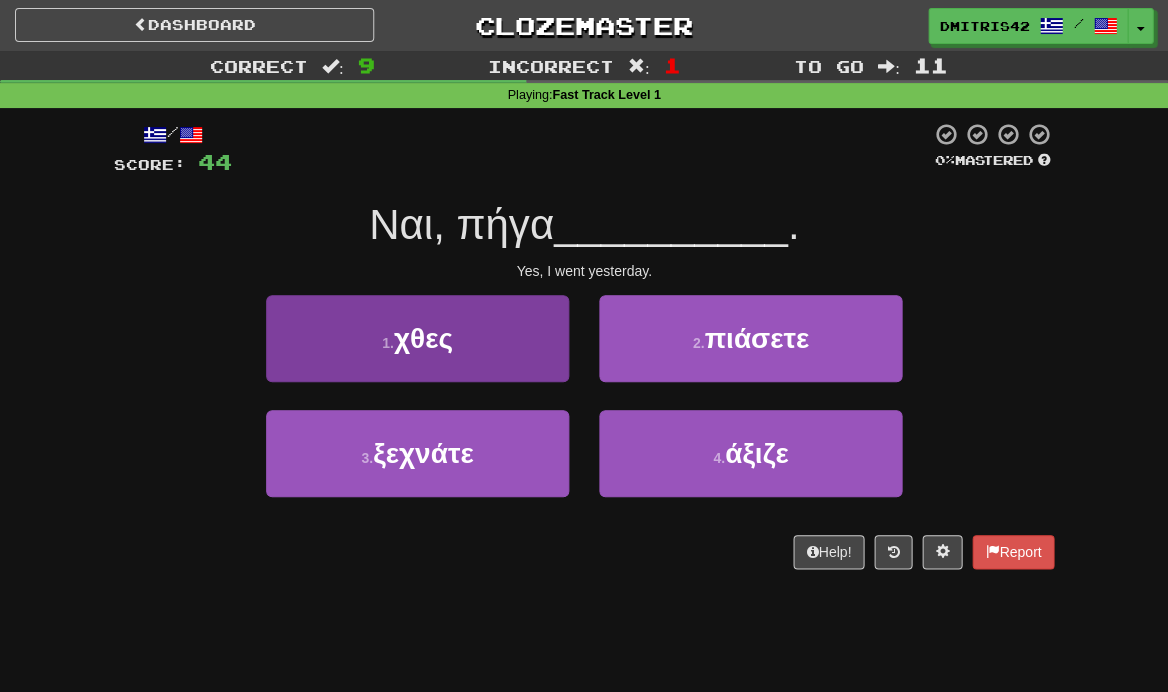 click on "1 .  χθες" at bounding box center (417, 338) 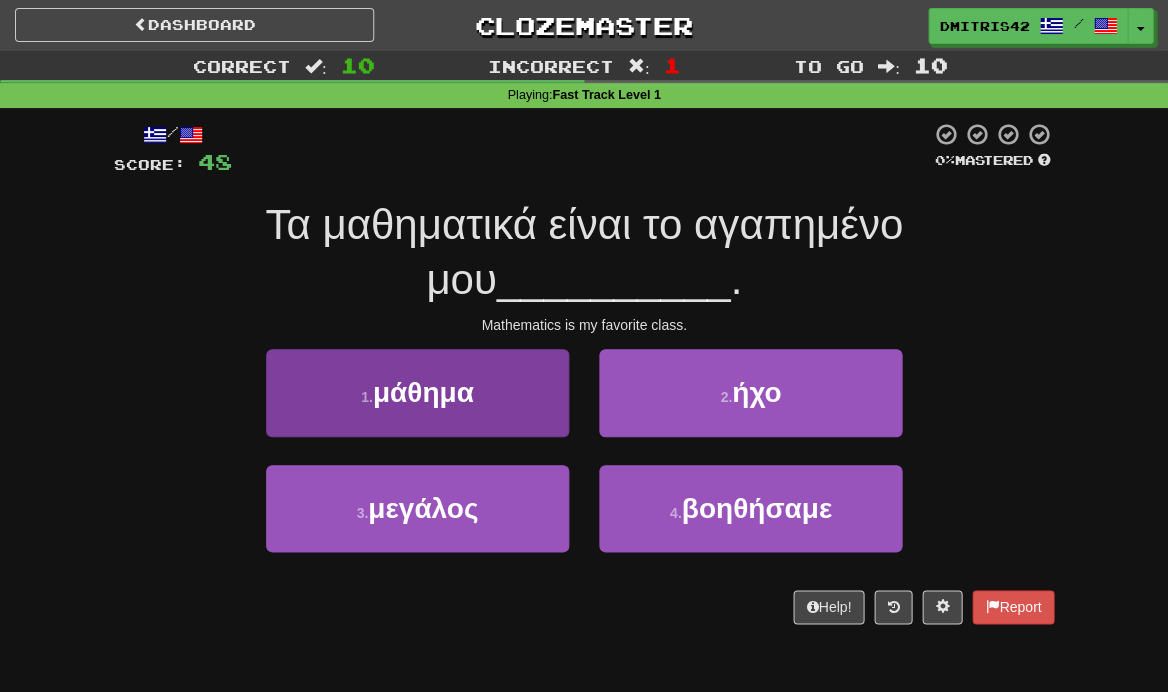 click on "1 .  μάθημα" at bounding box center (417, 392) 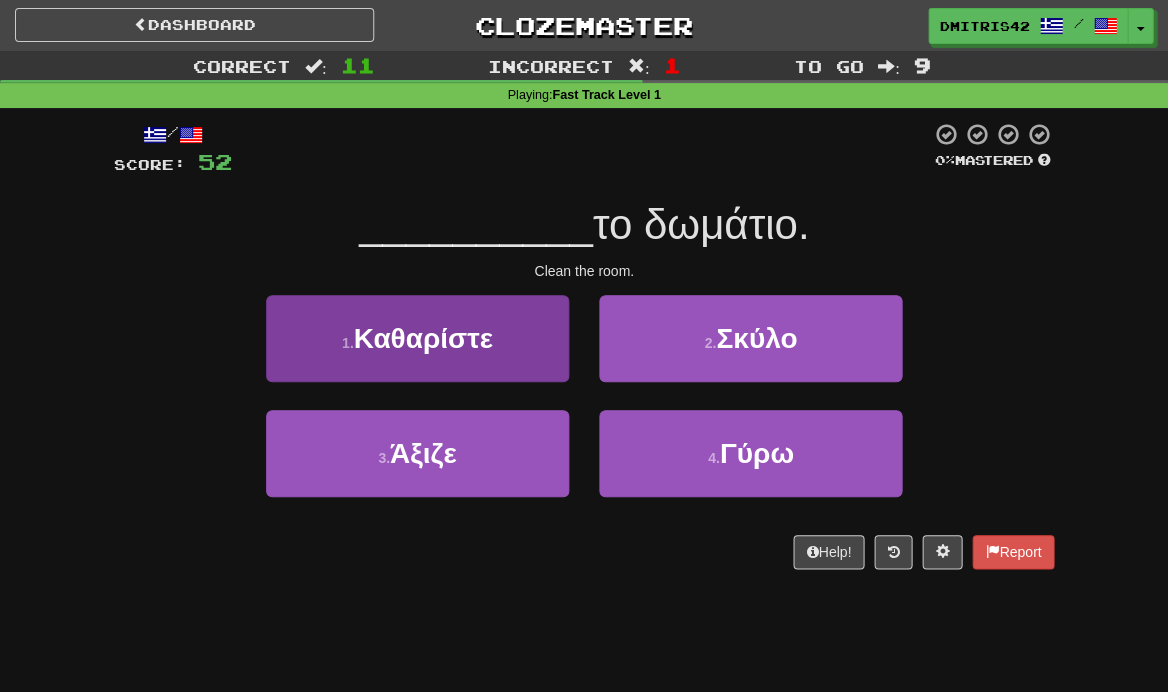 click on "1 .  Καθαρίστε" at bounding box center (417, 338) 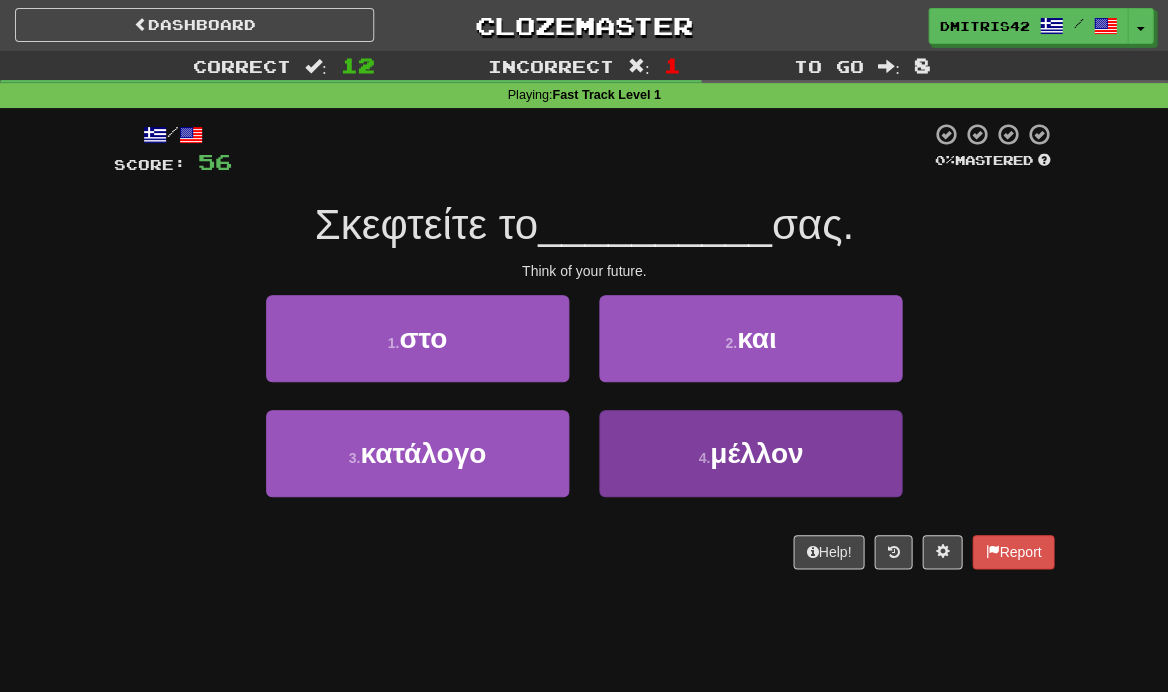 click on "4 .  μέλλον" at bounding box center [750, 453] 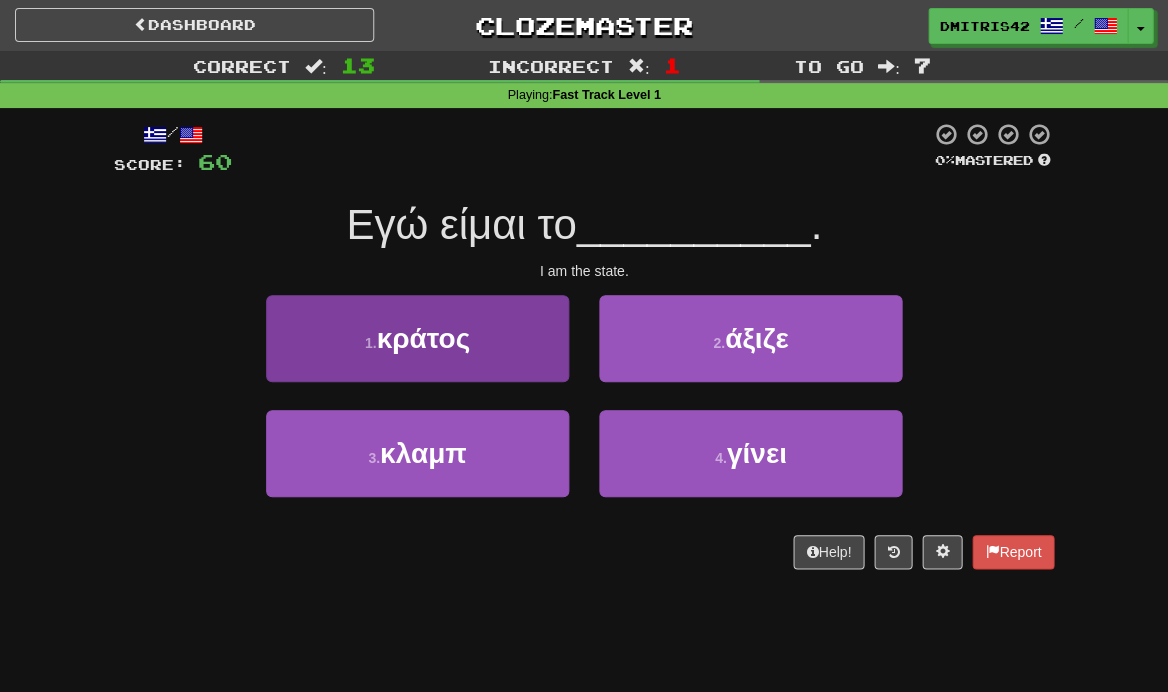 click on "1 .  κράτος" at bounding box center (417, 338) 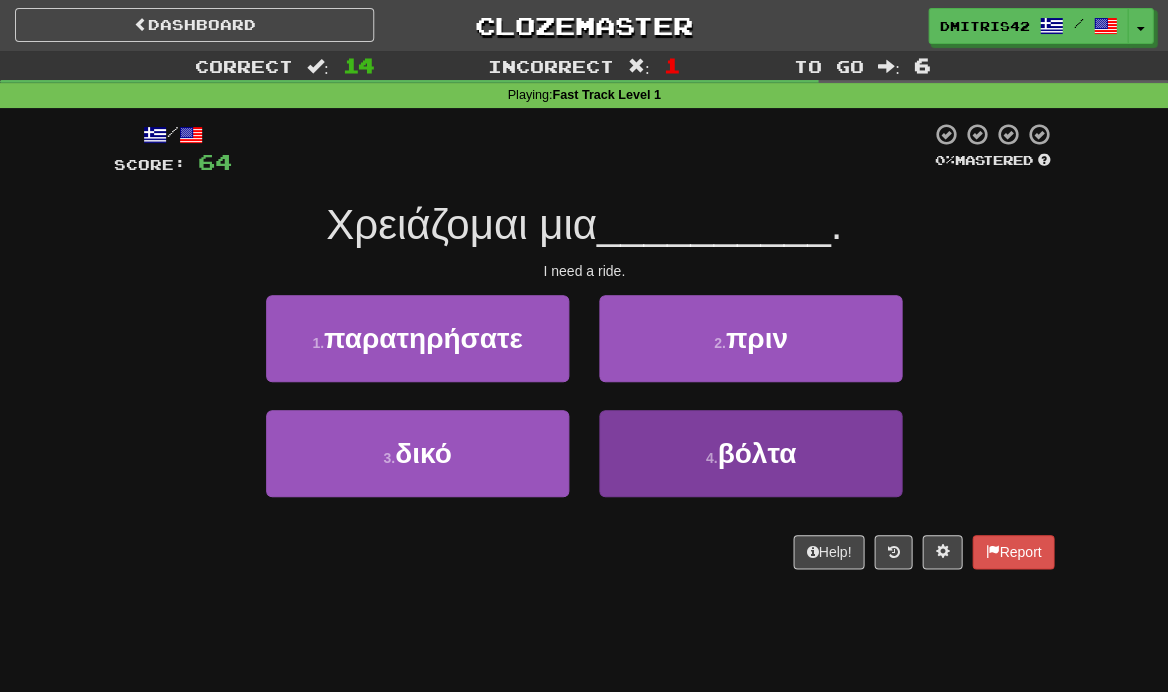 click on "4 .  βόλτα" at bounding box center (750, 453) 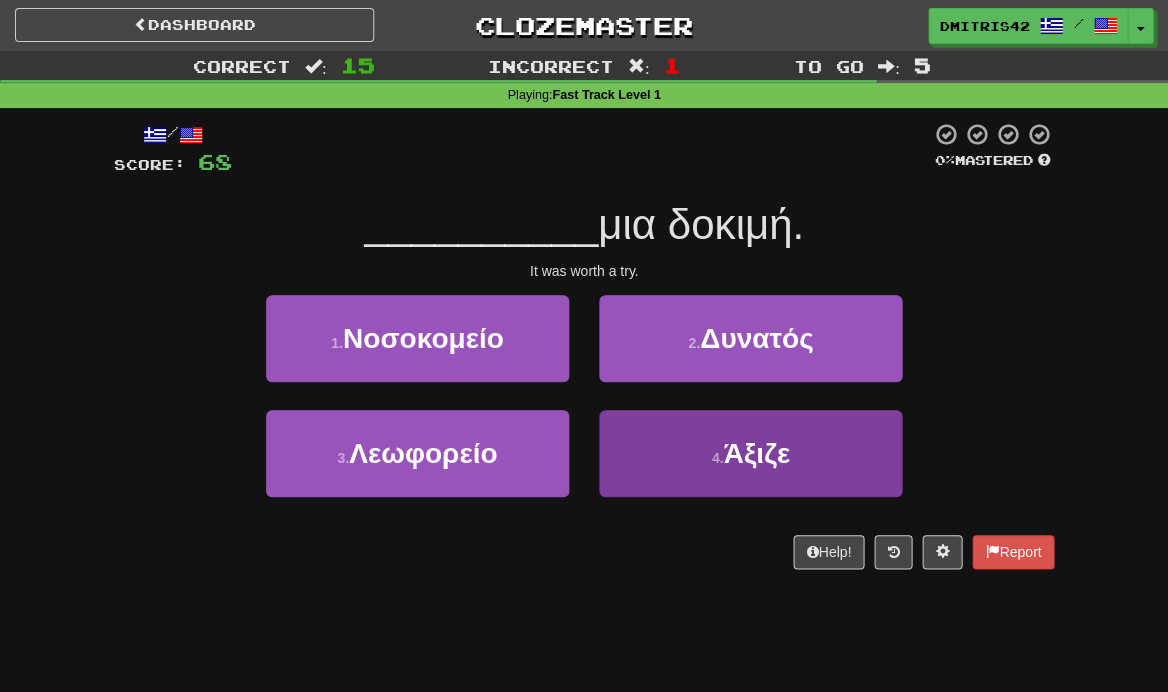 click on "4 .  Άξιζε" at bounding box center [750, 453] 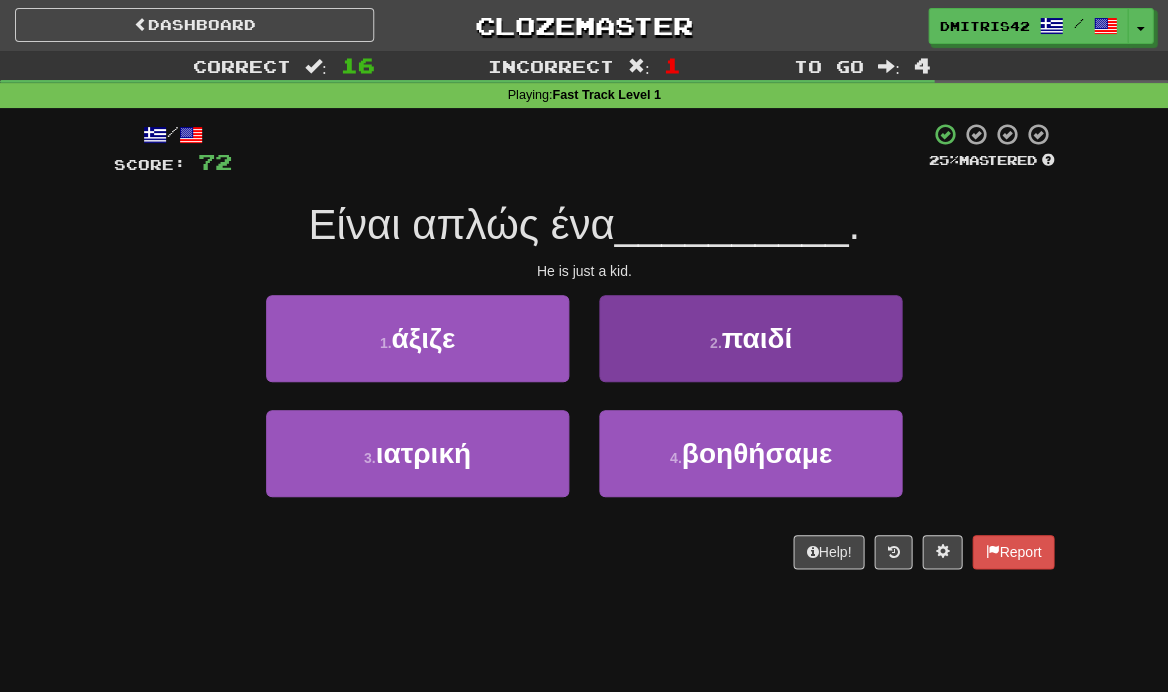 click on "παιδί" at bounding box center [756, 338] 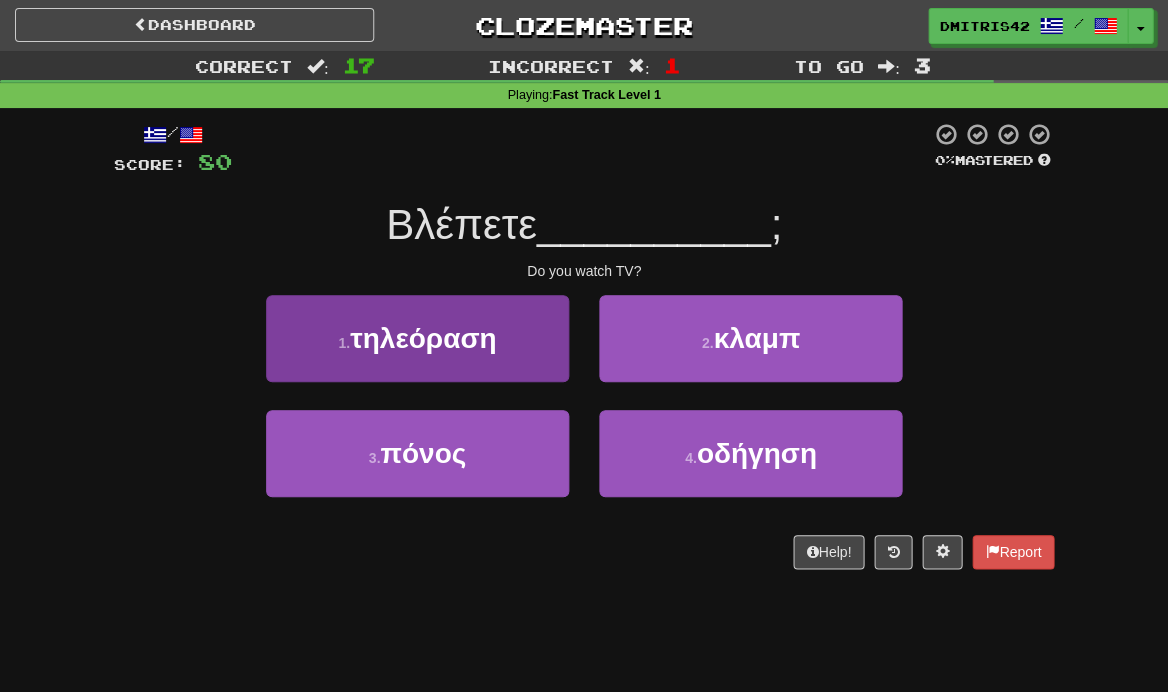 click on "1 .  τηλεόραση" at bounding box center (417, 338) 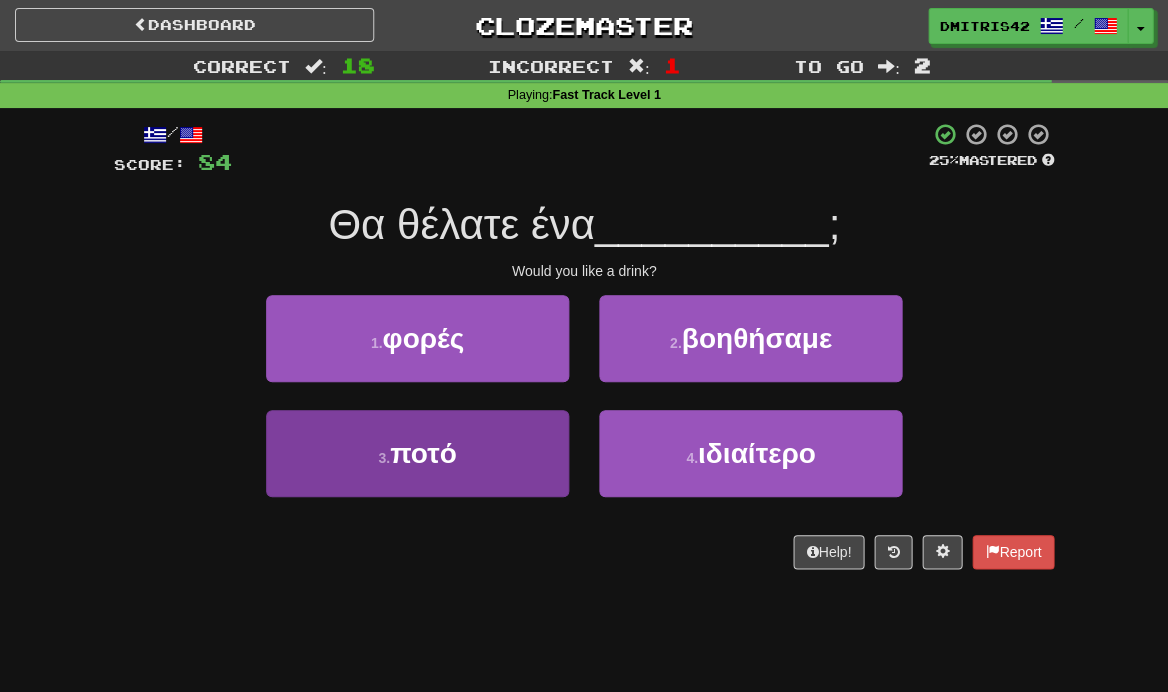 click on "3 .  ποτό" at bounding box center [417, 453] 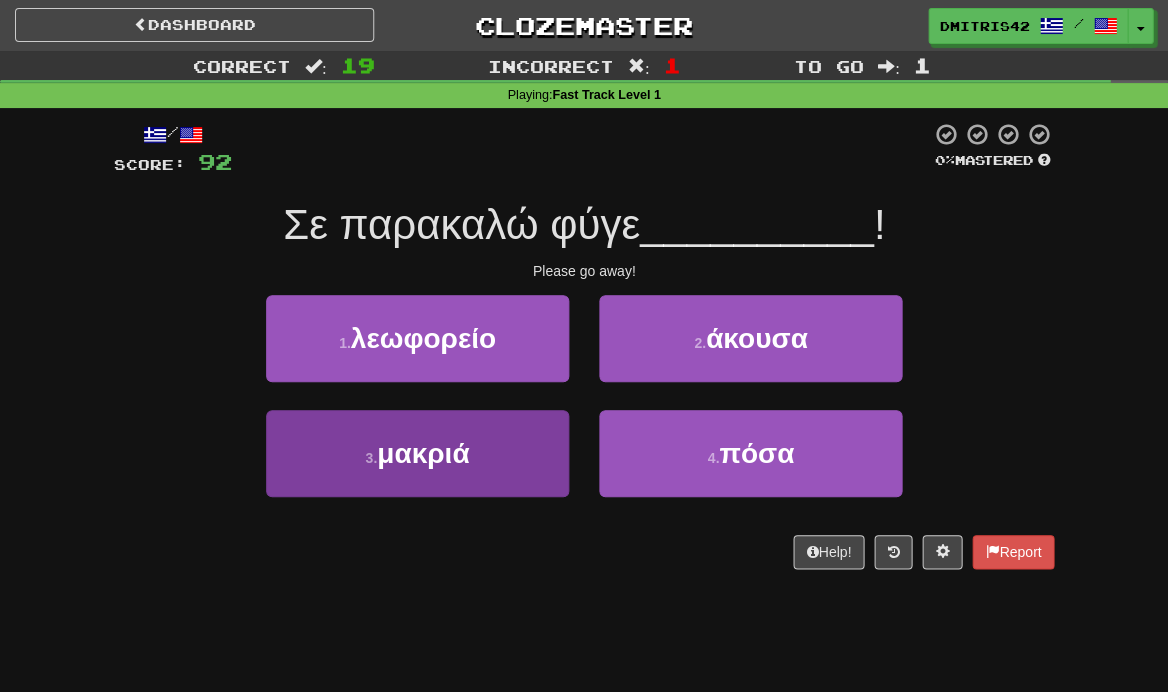 click on "3 .  μακριά" at bounding box center [417, 453] 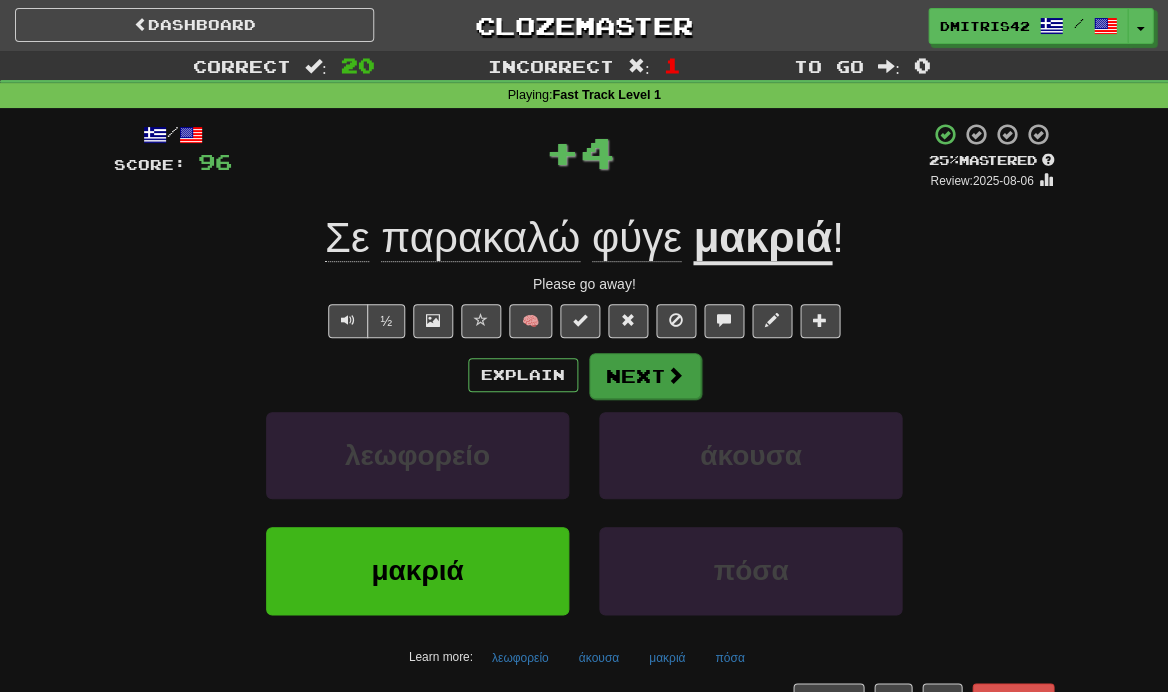 click on "Next" at bounding box center [645, 376] 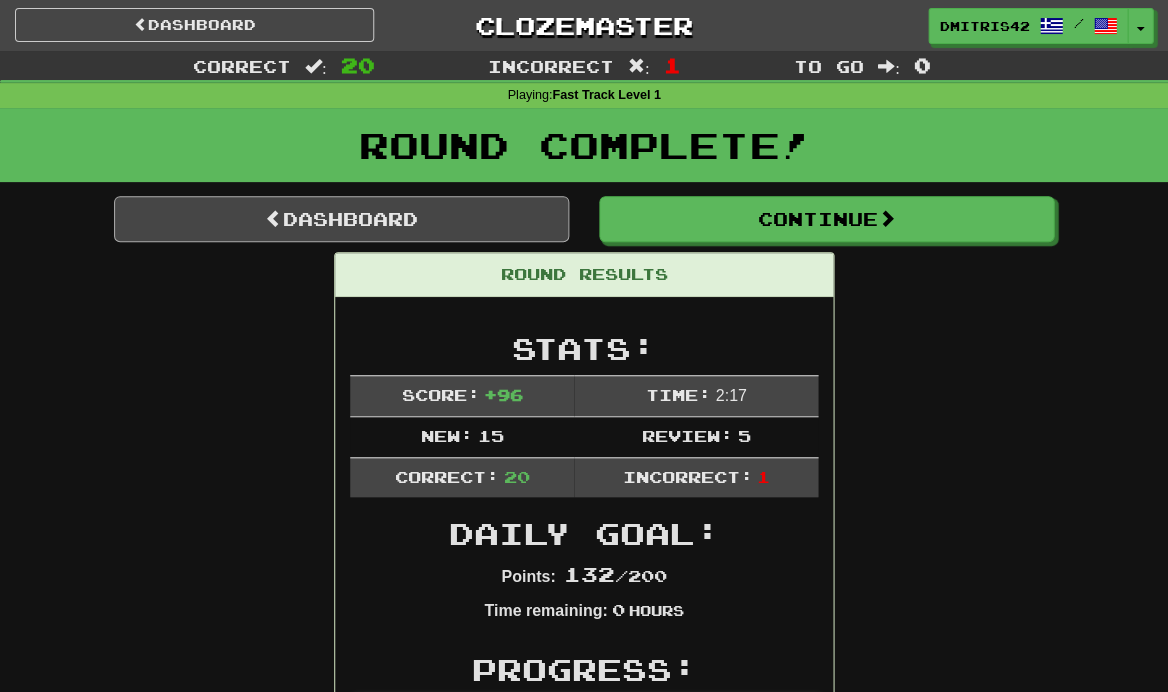 click on "Dashboard" at bounding box center [341, 219] 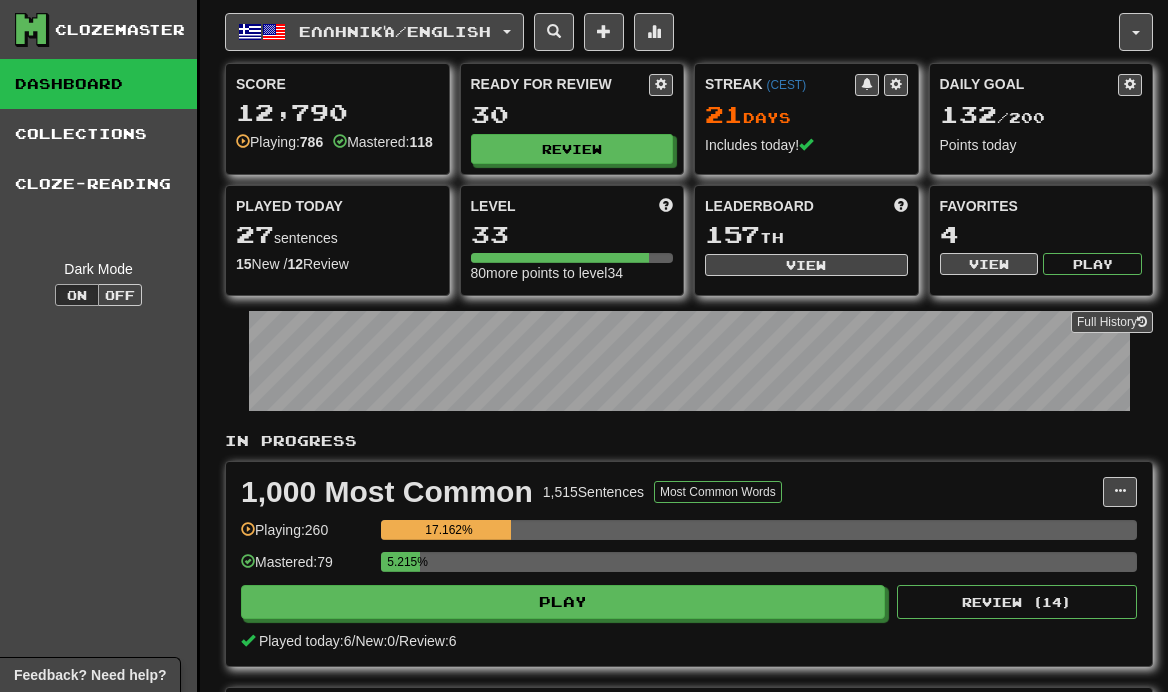 scroll, scrollTop: 0, scrollLeft: 0, axis: both 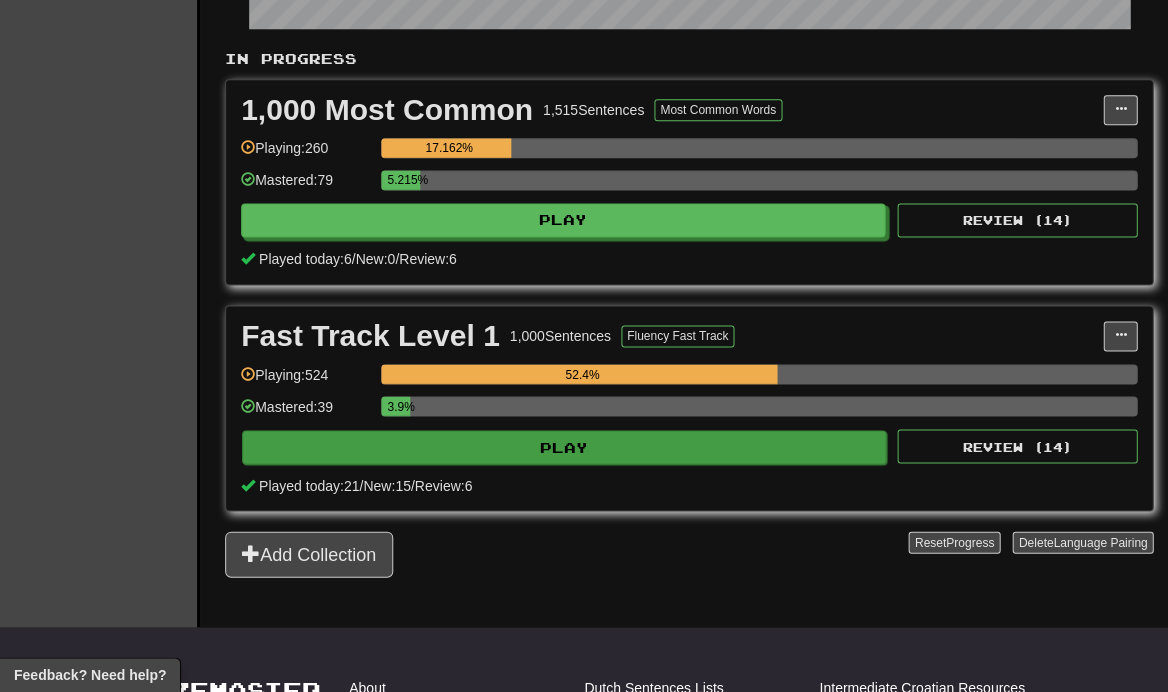 click on "Play" at bounding box center [564, 447] 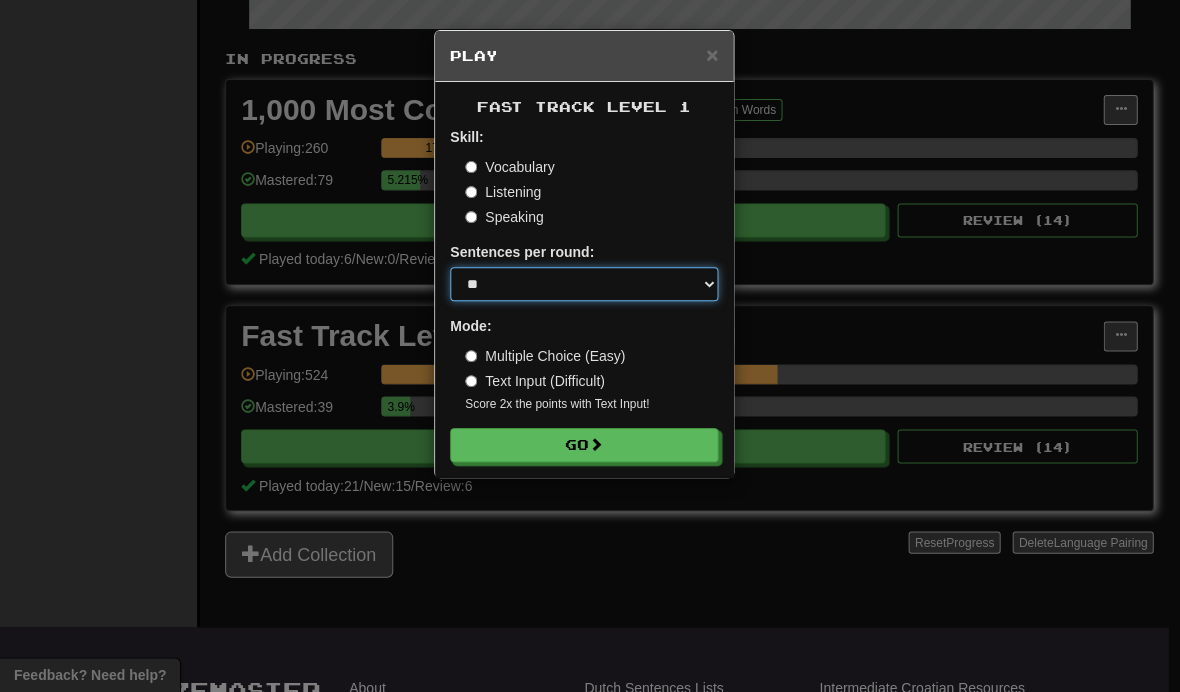 select on "**" 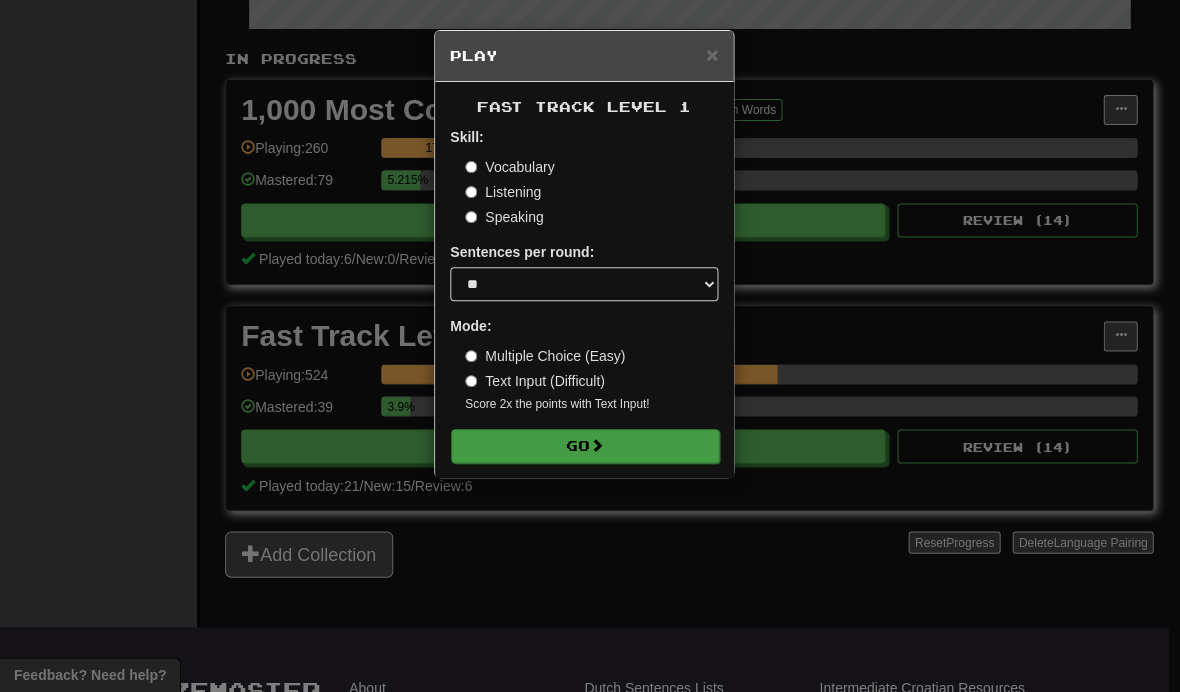 click on "Go" at bounding box center (585, 446) 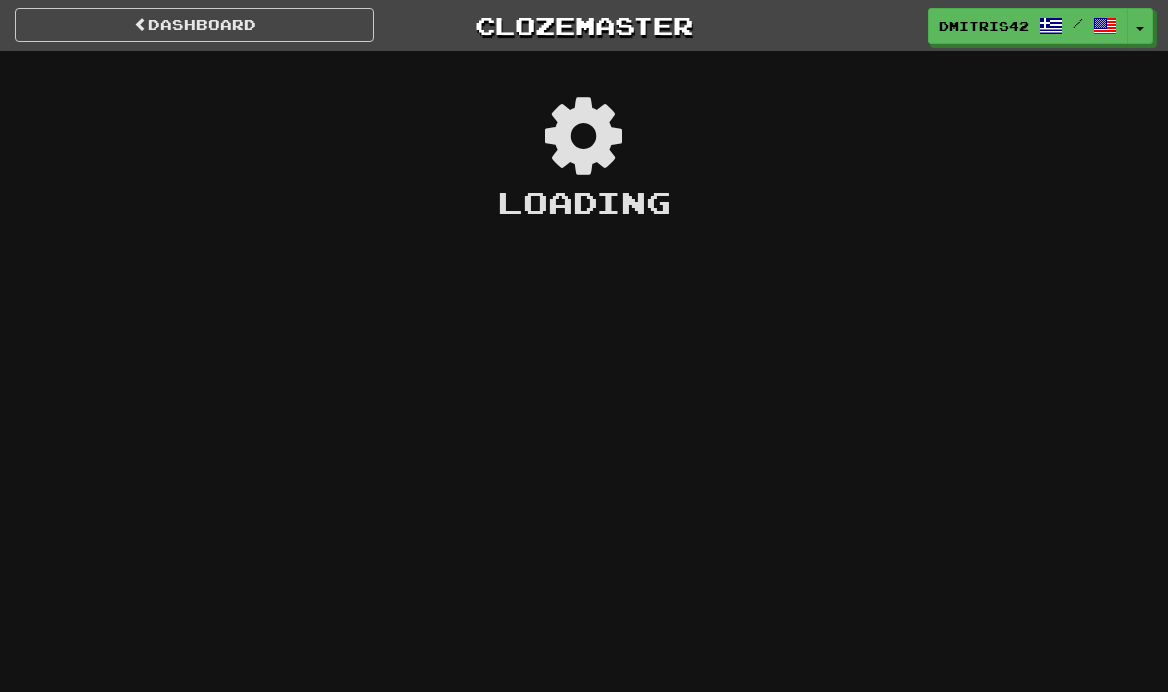 scroll, scrollTop: 0, scrollLeft: 0, axis: both 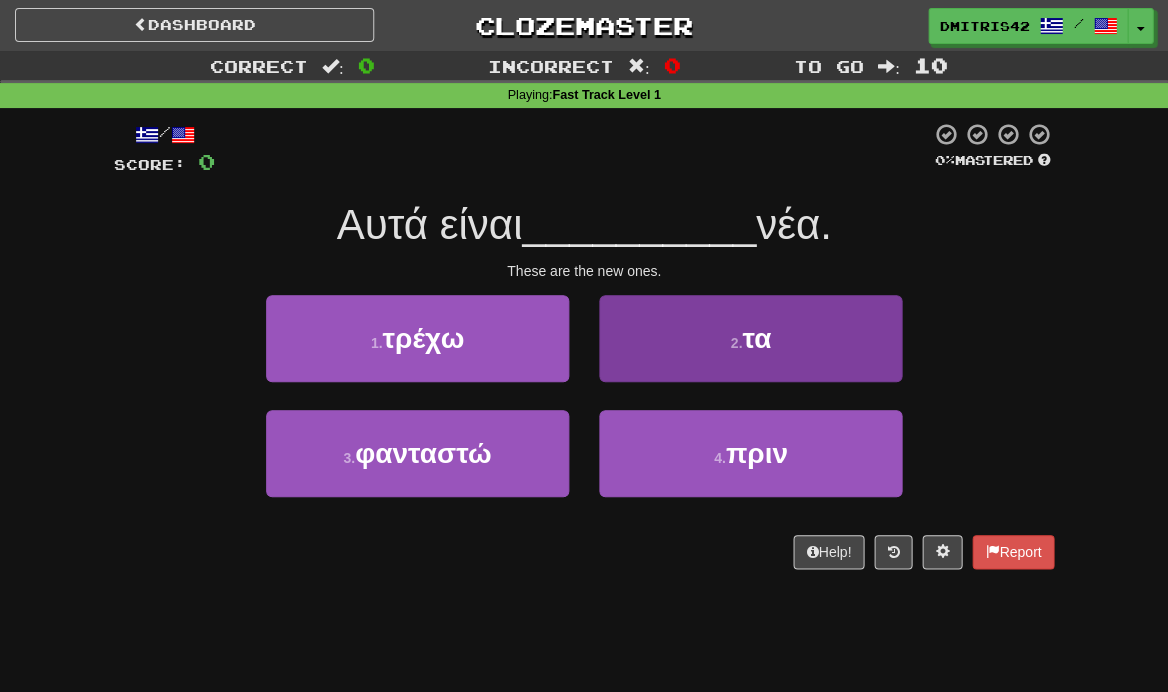 click on "2 .  τα" at bounding box center [750, 338] 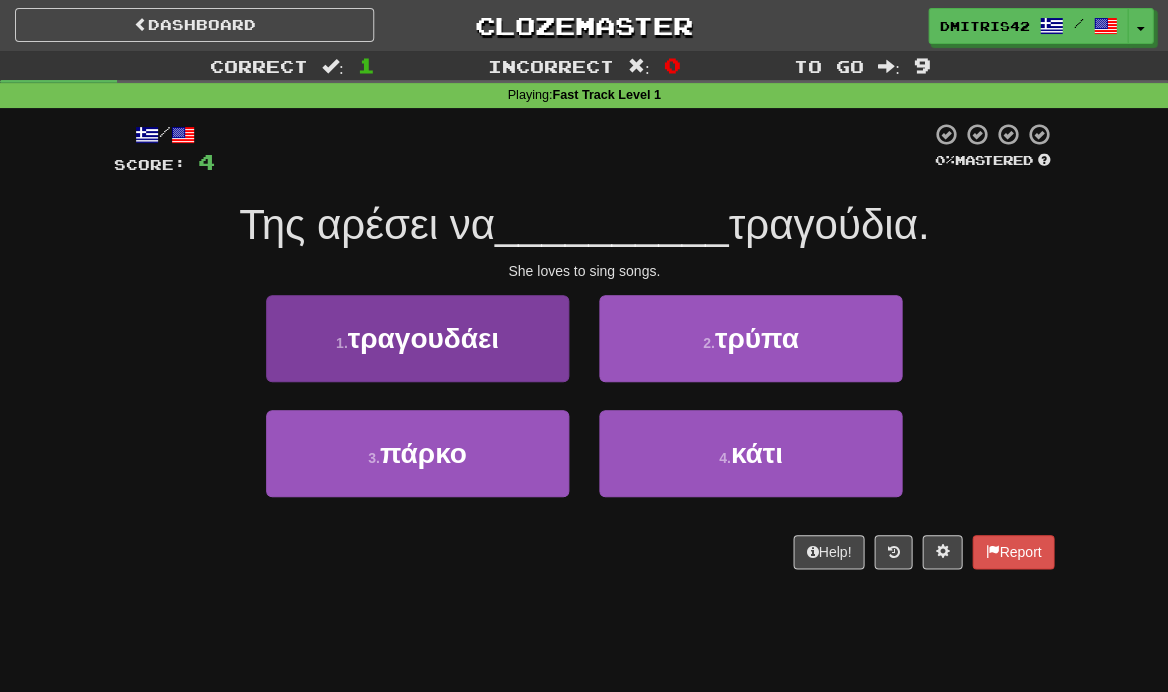 click on "1 .  τραγουδάει" at bounding box center [417, 338] 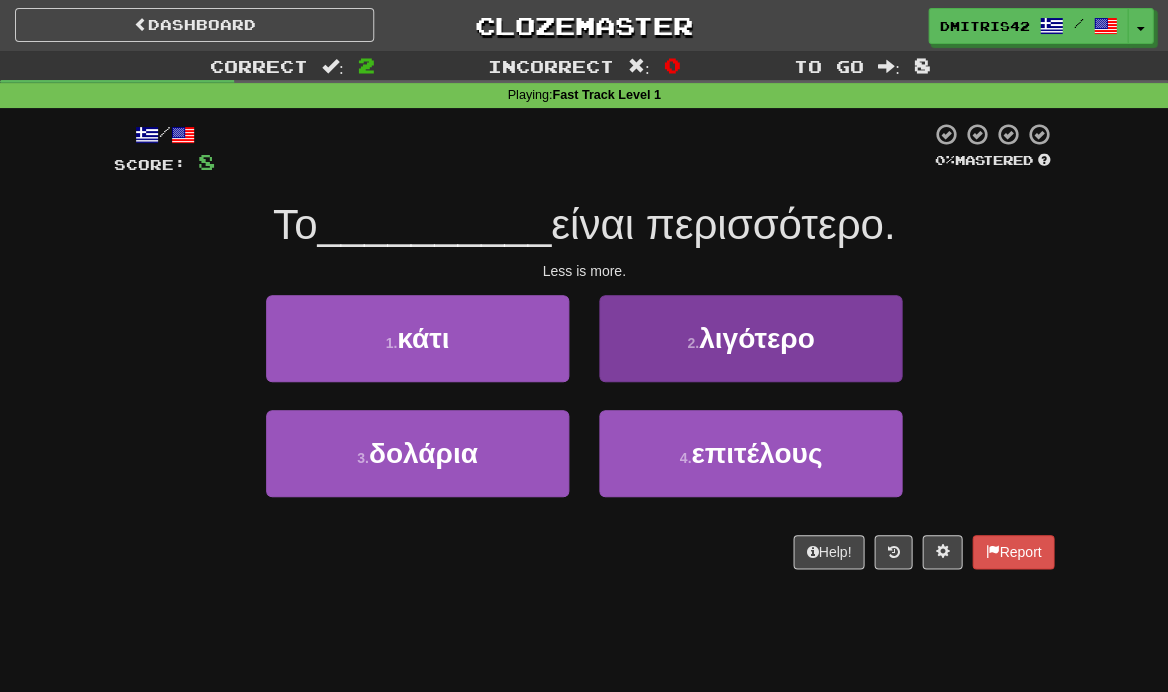 click on "2 .  λιγότερο" at bounding box center [750, 338] 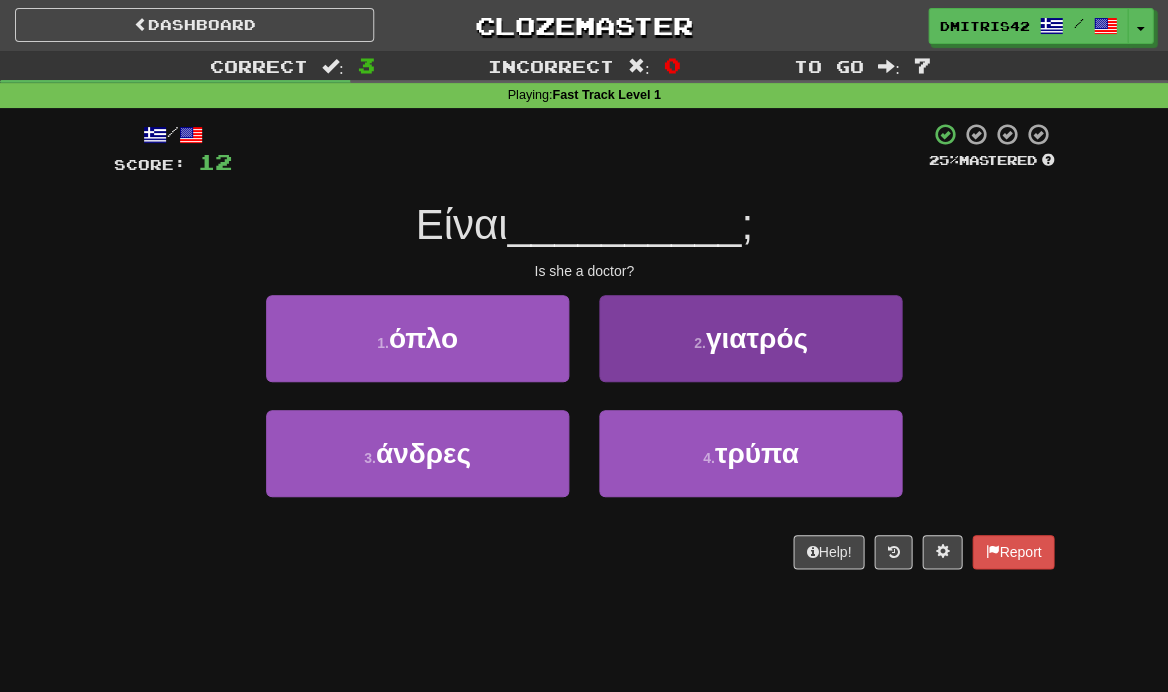 click on "2 .  γιατρός" at bounding box center (750, 338) 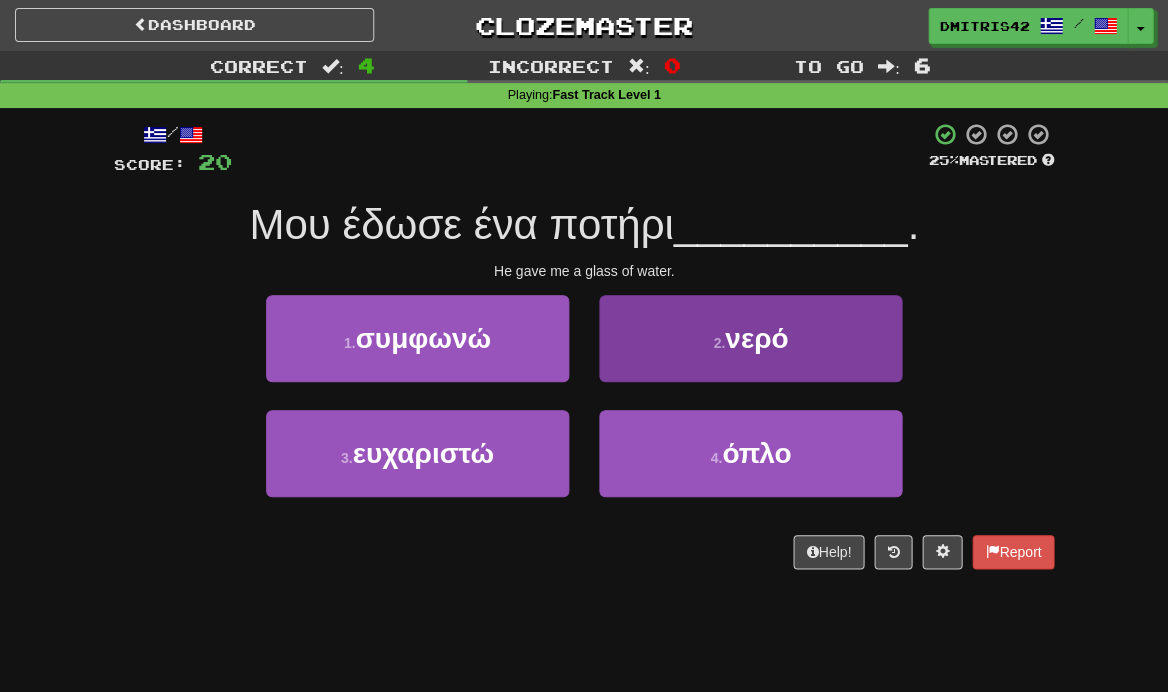 click on "2 .  νερό" at bounding box center [750, 338] 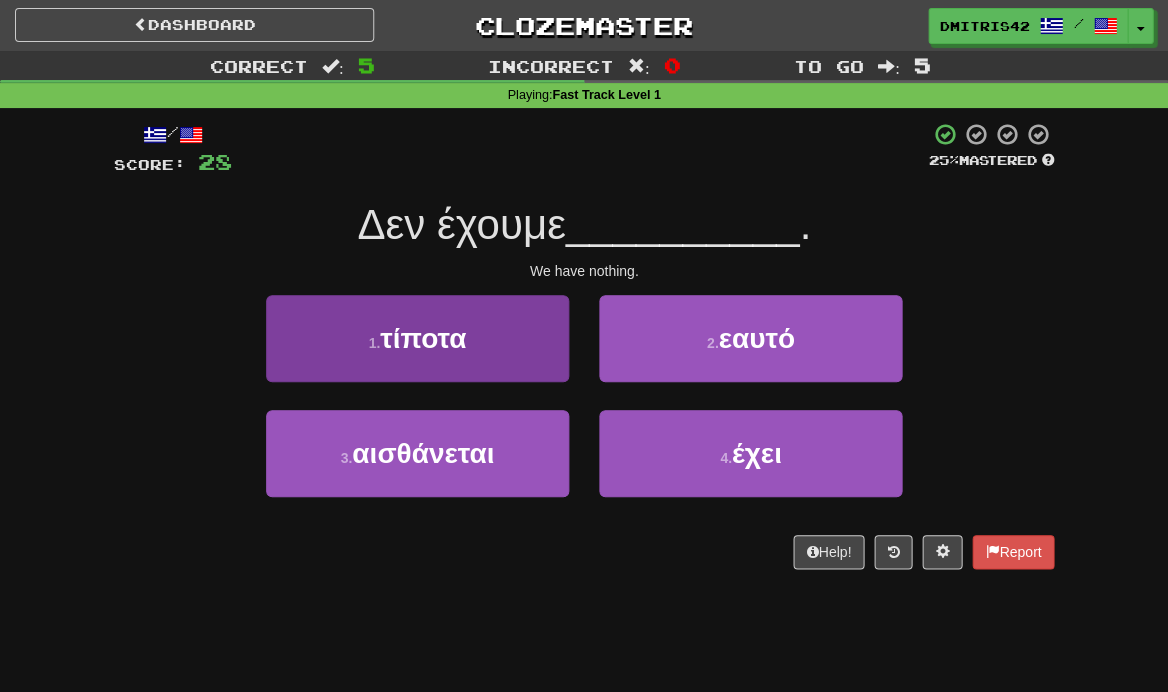 click on "1 .  τίποτα" at bounding box center [417, 338] 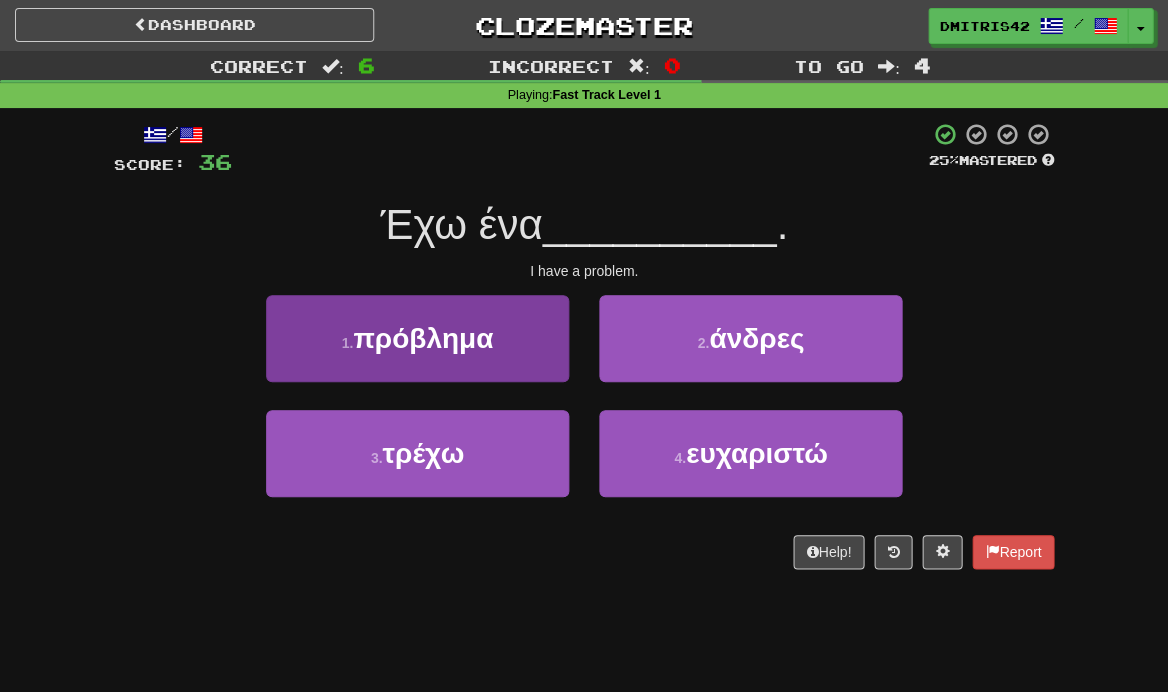 click on "1 .  πρόβλημα" at bounding box center [417, 338] 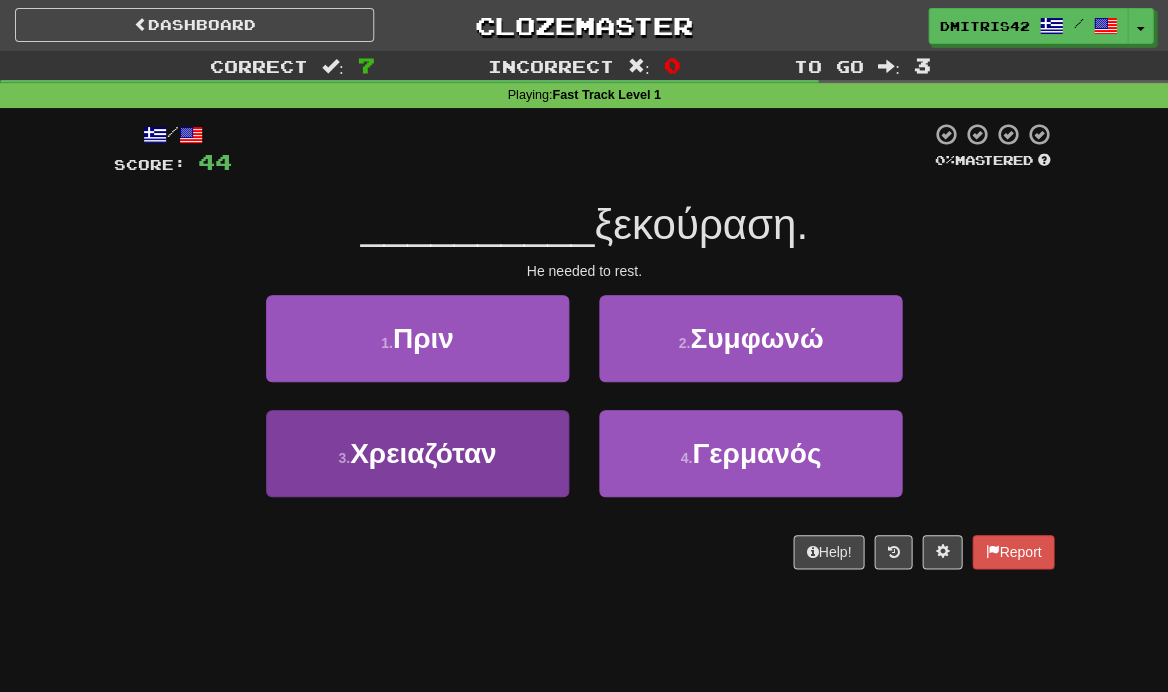 click on "Χρειαζόταν" at bounding box center [423, 453] 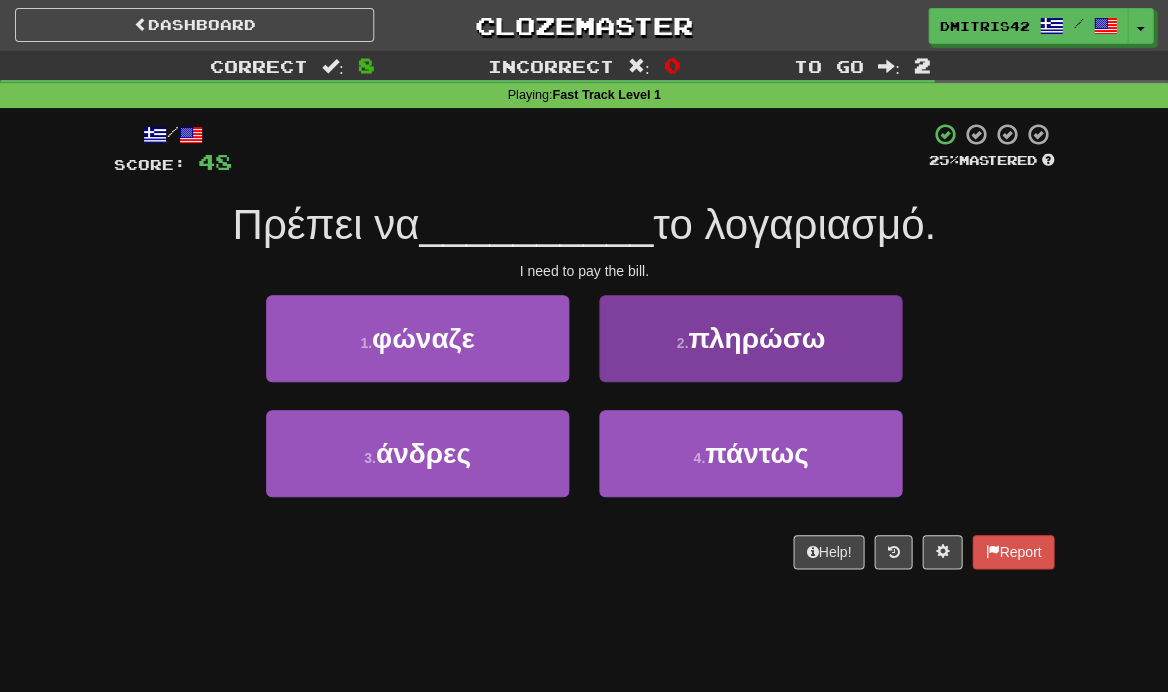 click on "2 .  πληρώσω" at bounding box center [750, 338] 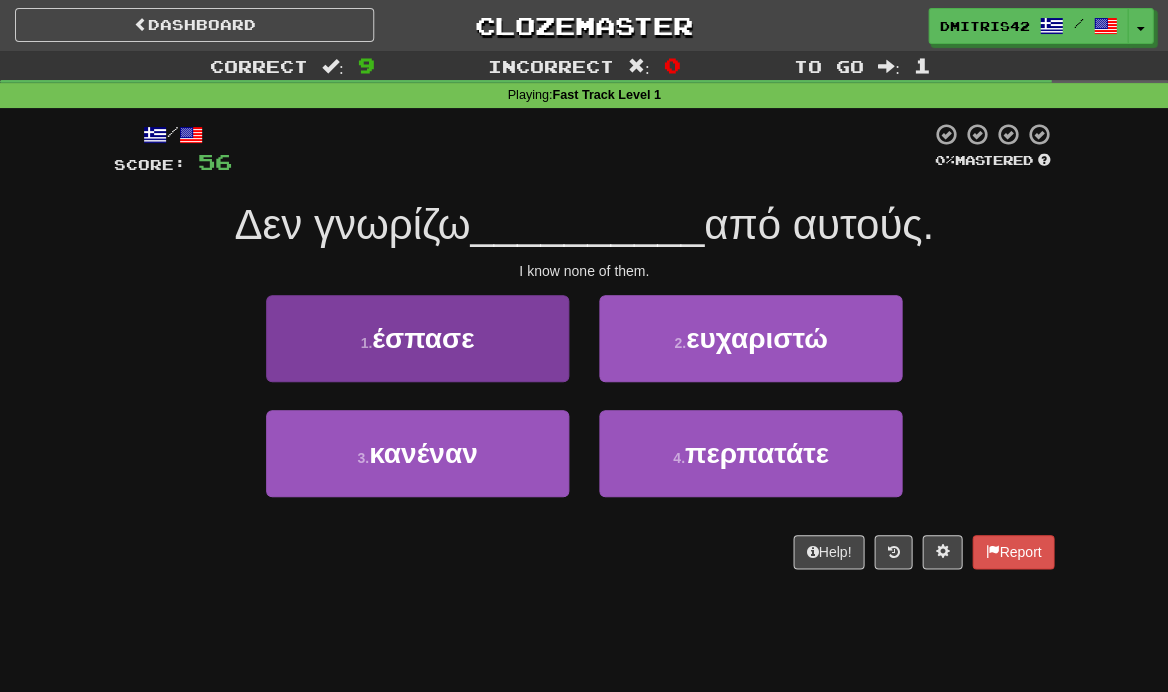click on "1 .  έσπασε" at bounding box center [417, 338] 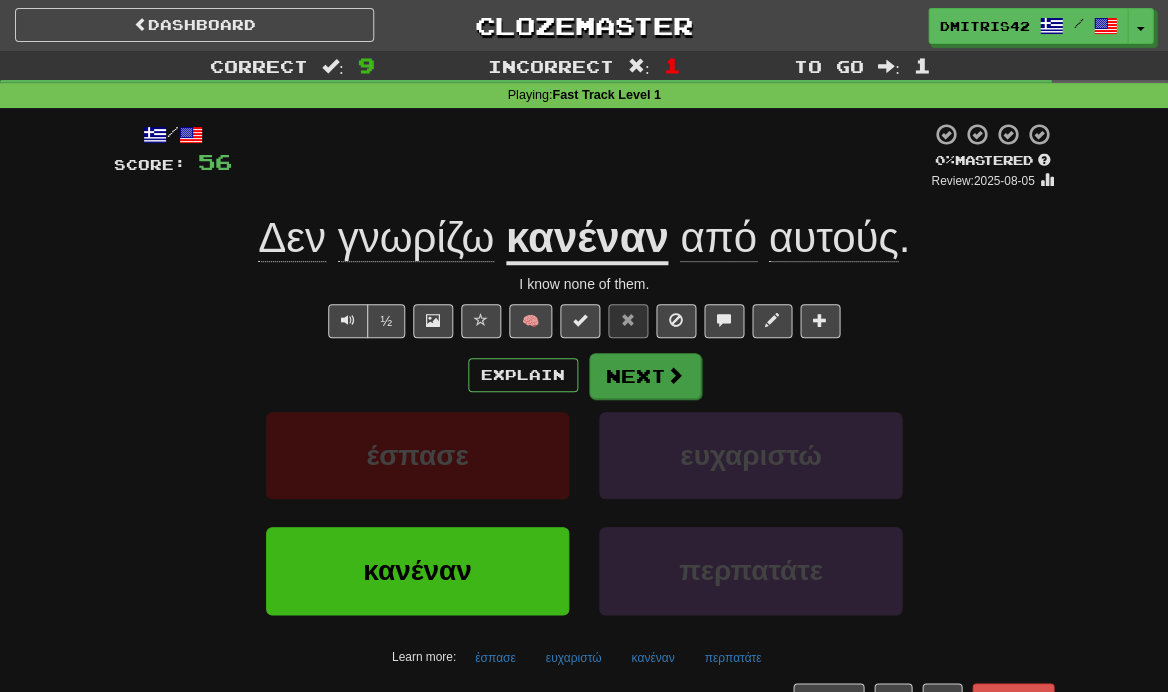 click on "Next" at bounding box center (645, 376) 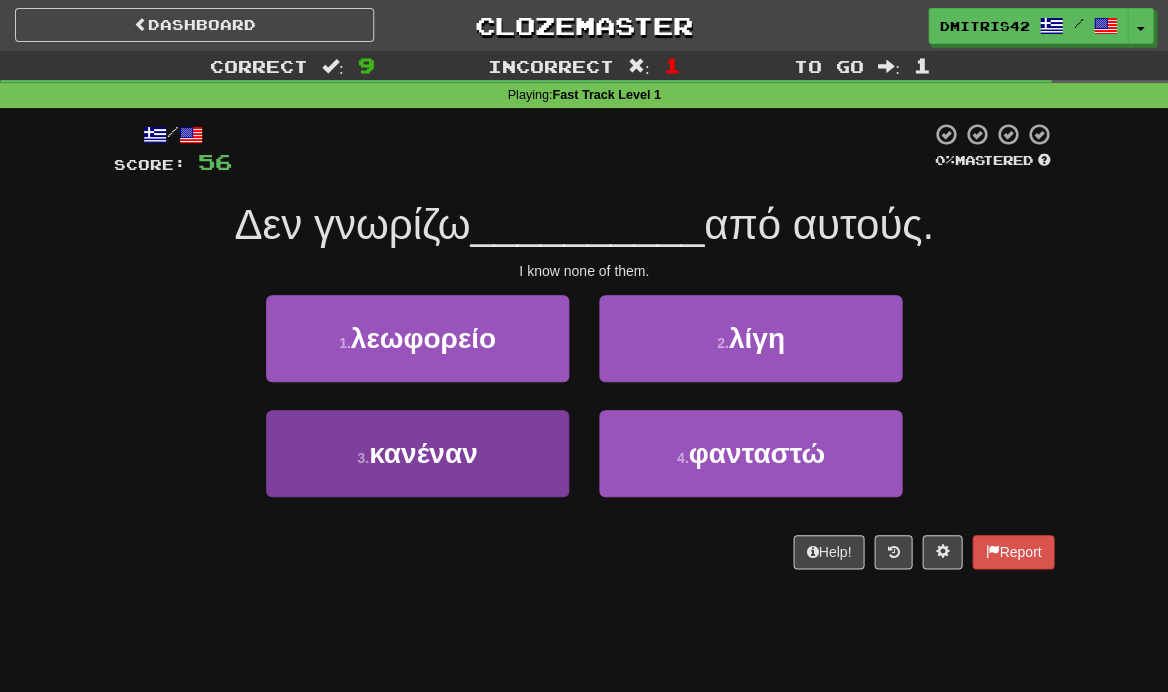 click on "3 .  κανέναν" at bounding box center (417, 453) 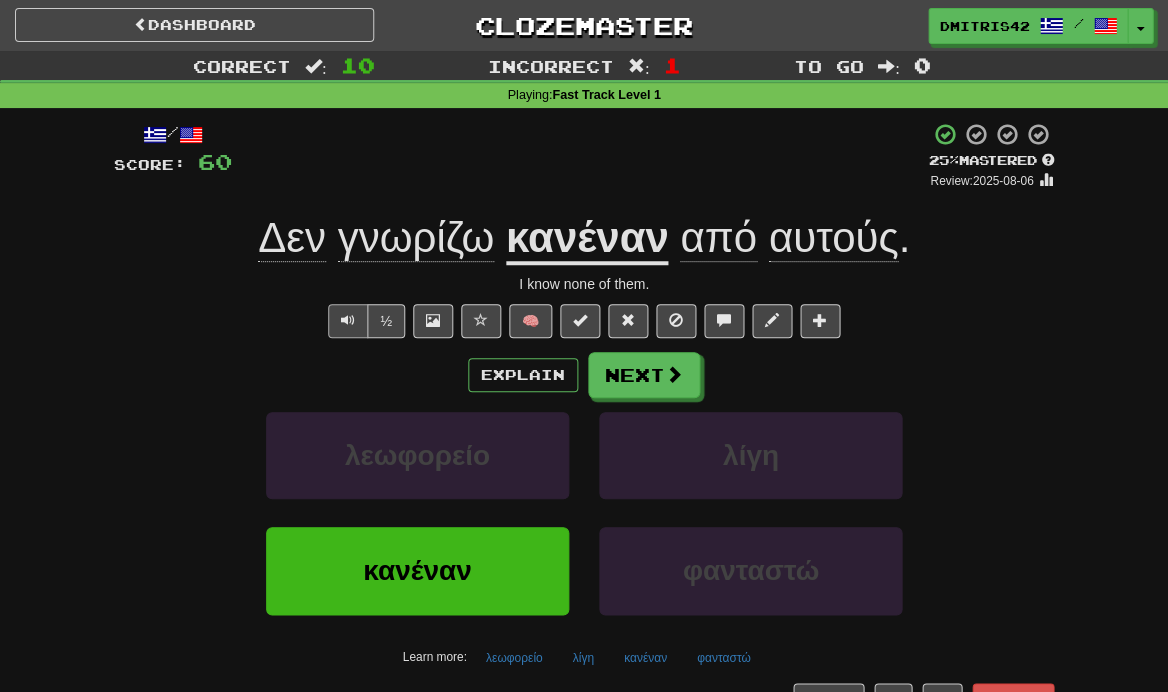 click at bounding box center [348, 320] 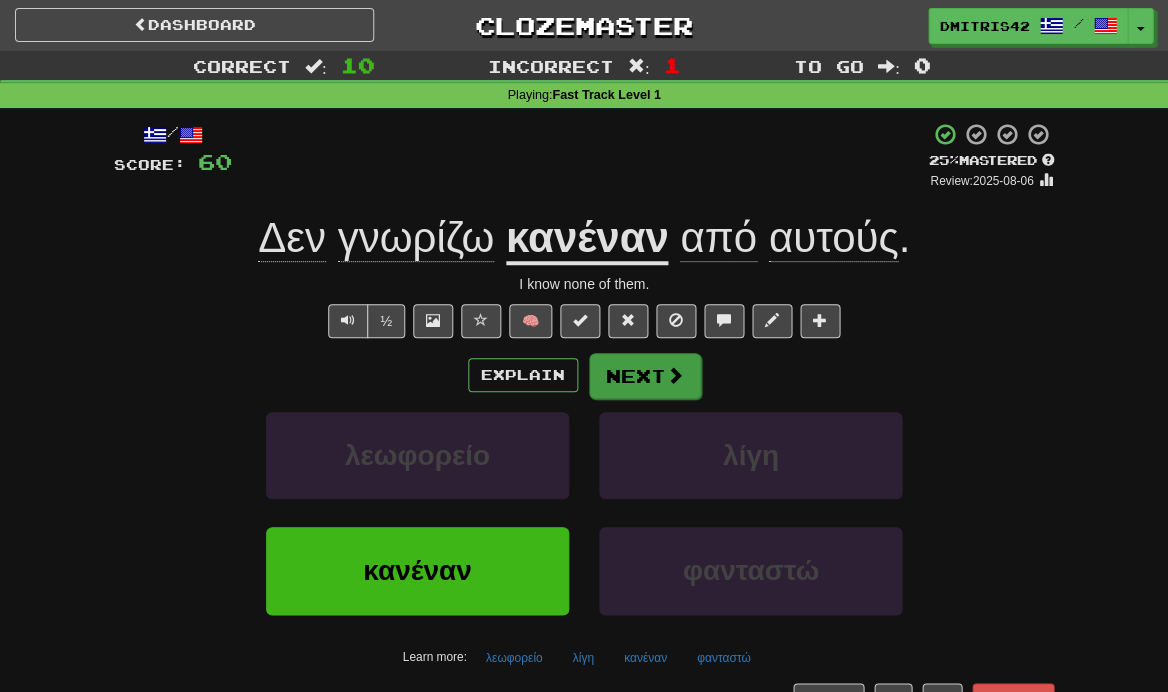 click on "Next" at bounding box center (645, 376) 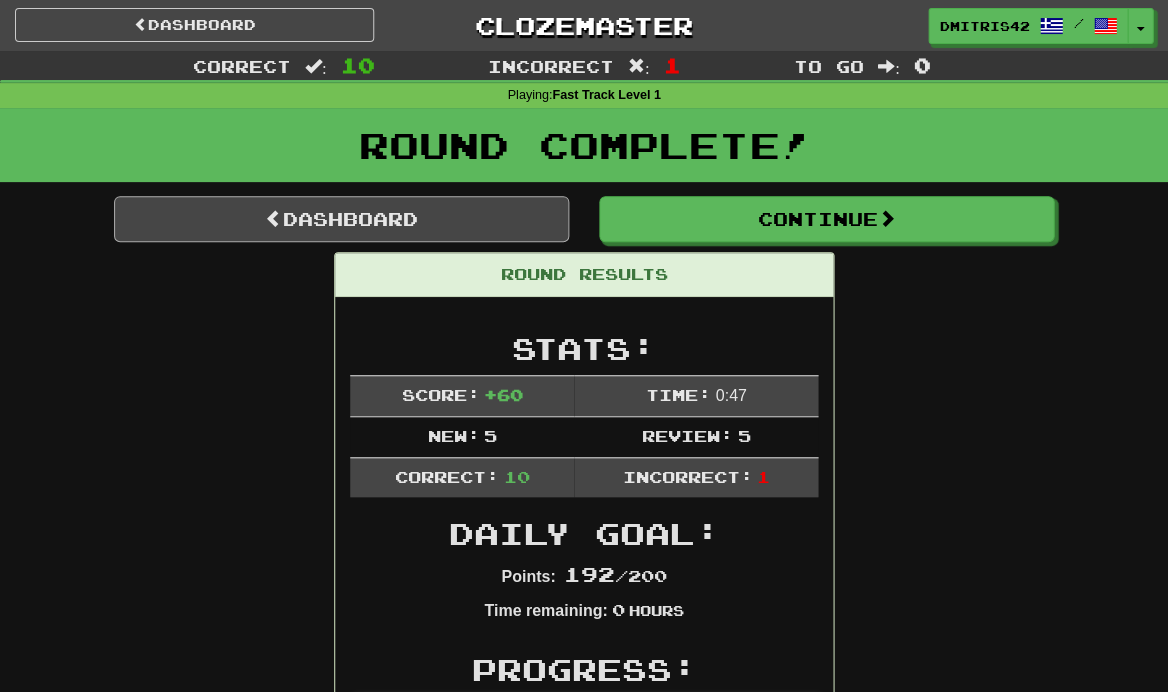click on "Dashboard" at bounding box center (341, 219) 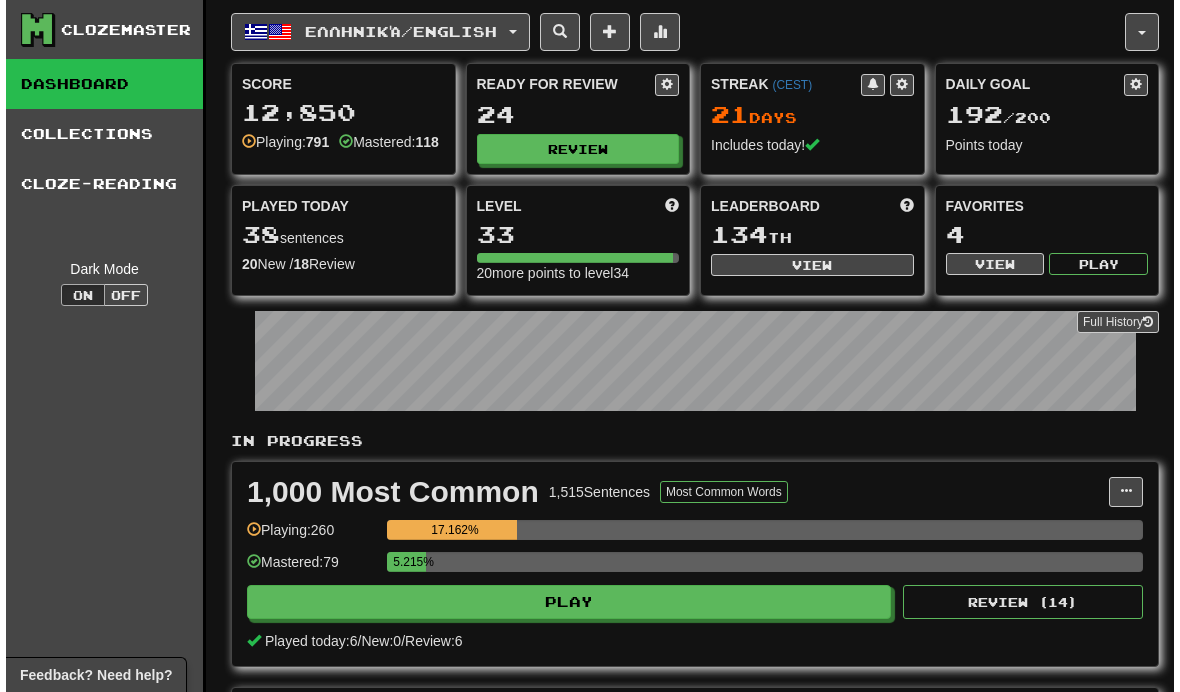 scroll, scrollTop: 0, scrollLeft: 0, axis: both 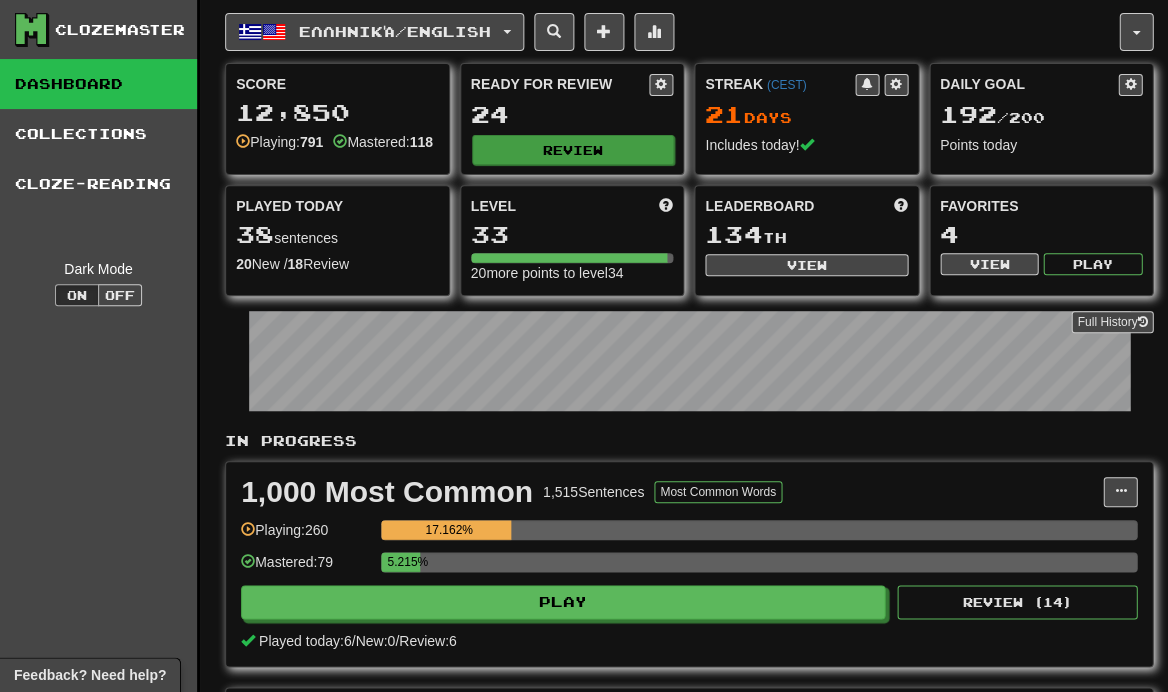 click on "Review" at bounding box center [573, 150] 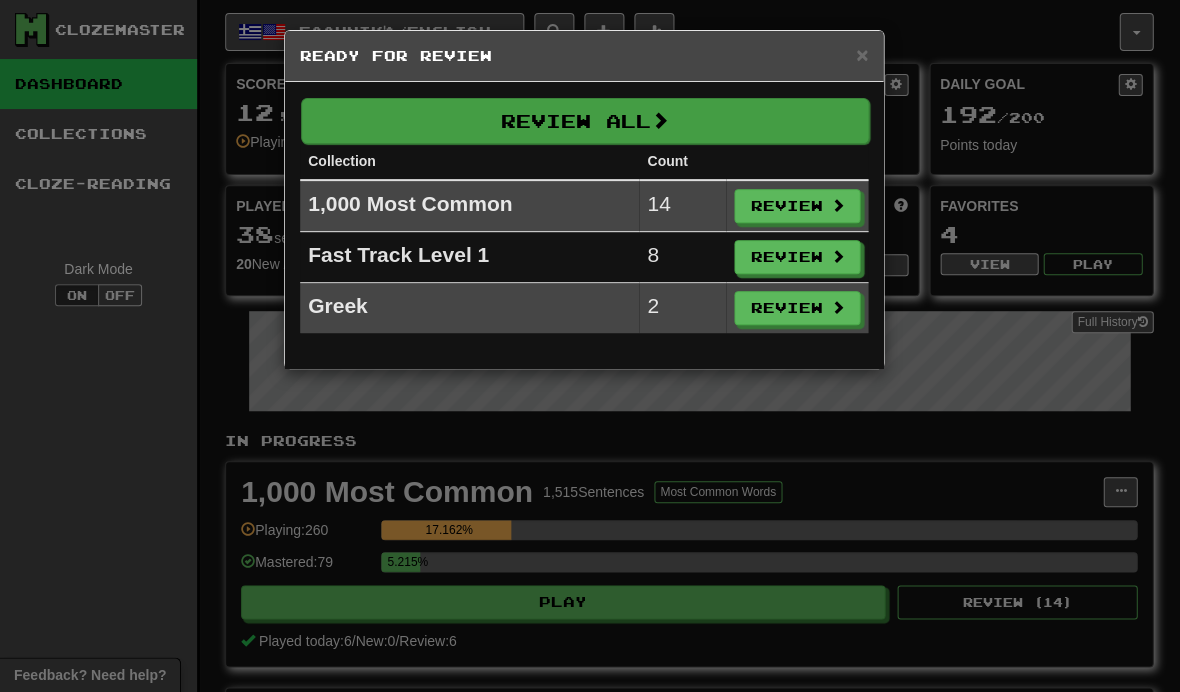 click on "Review All" at bounding box center [585, 121] 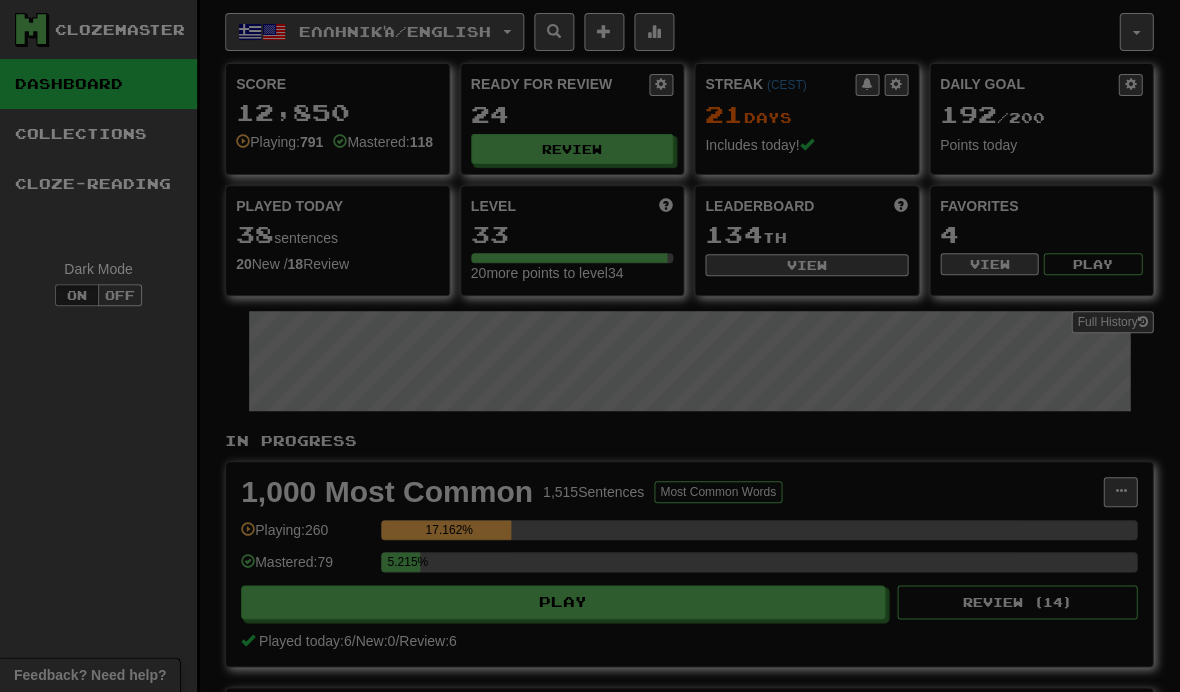 select on "**" 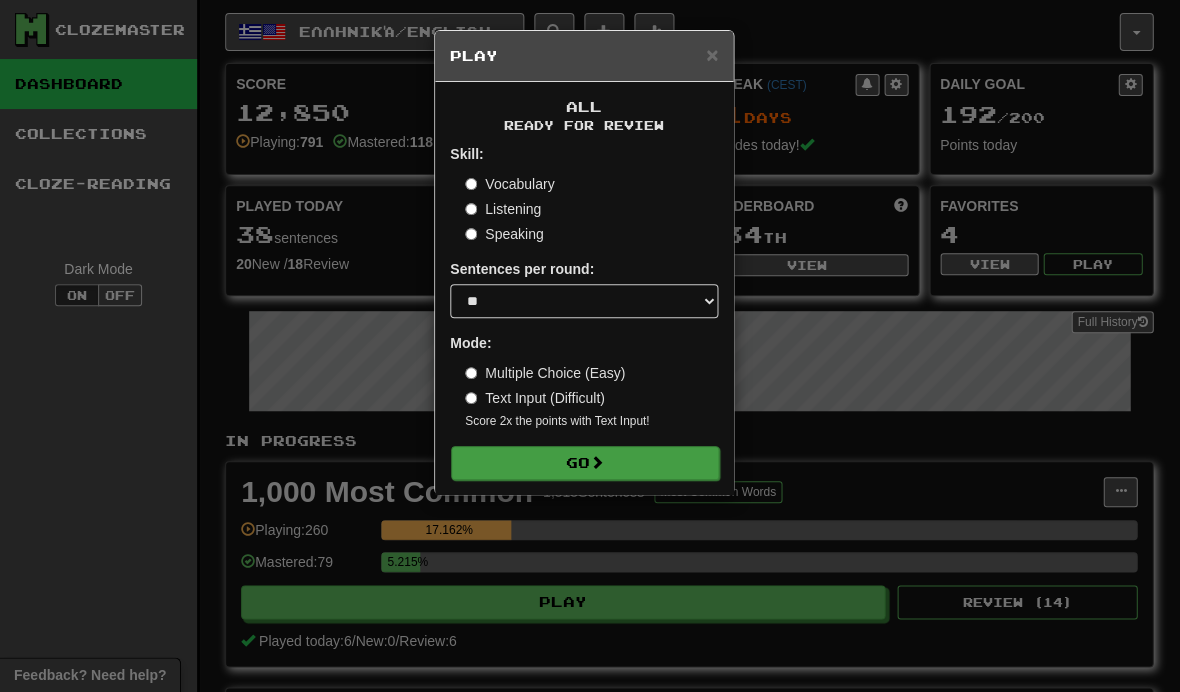 click on "Go" at bounding box center [585, 463] 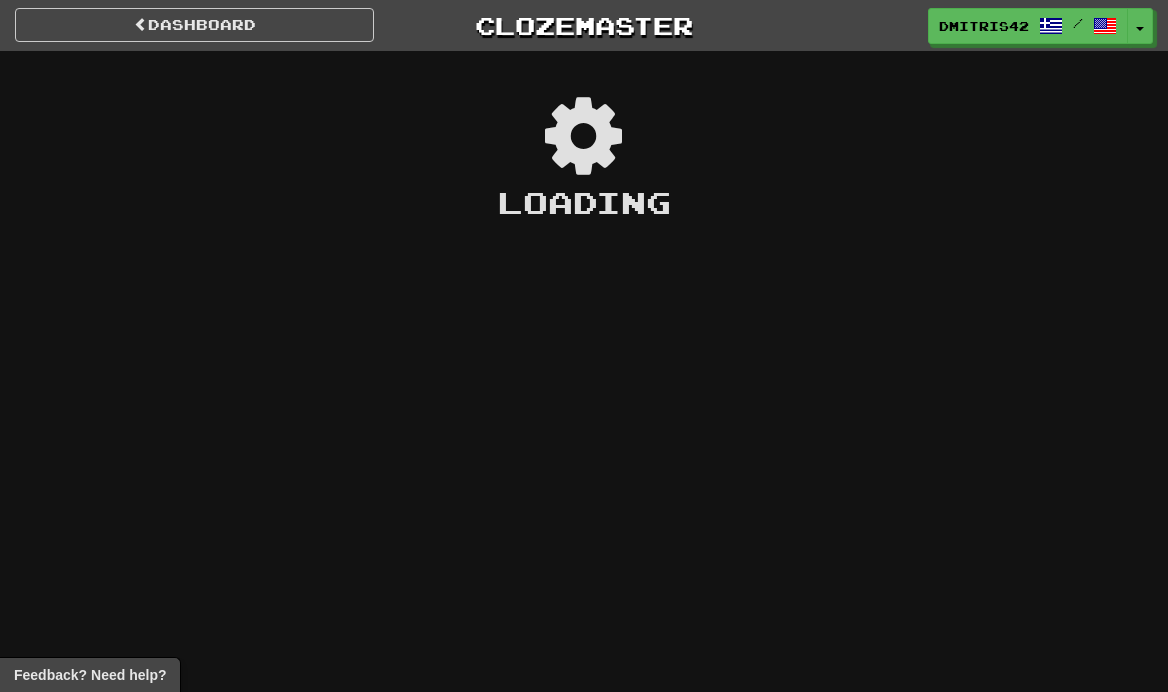 scroll, scrollTop: 0, scrollLeft: 0, axis: both 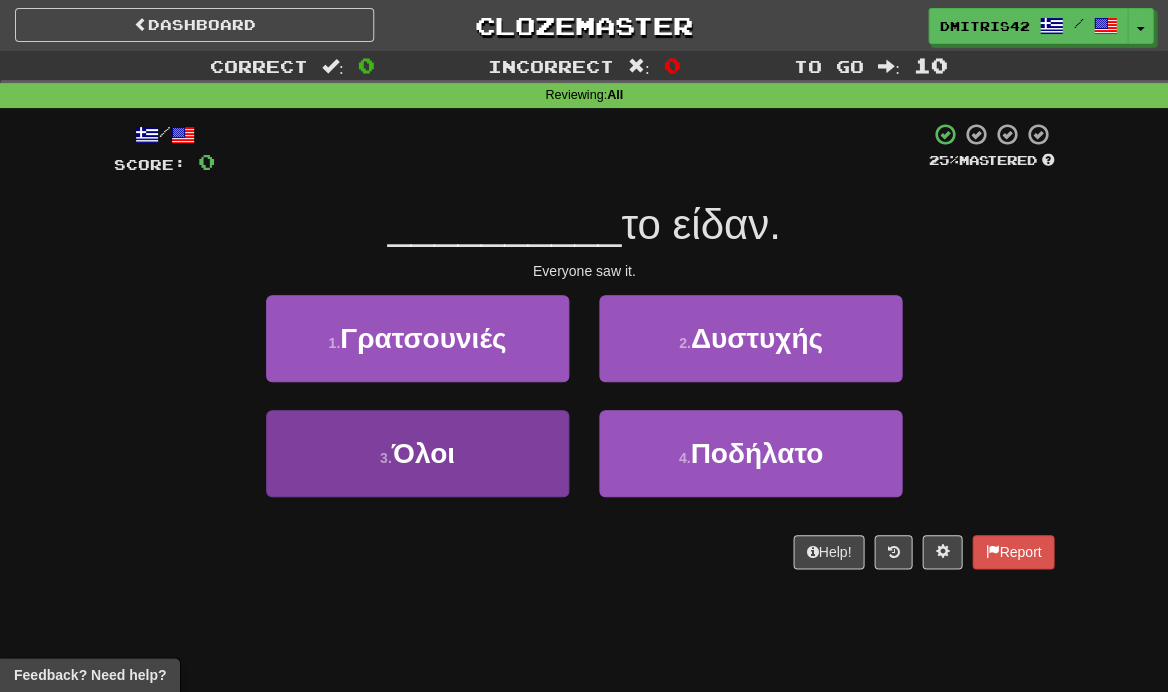 click on "3 .  Όλοι" at bounding box center (417, 453) 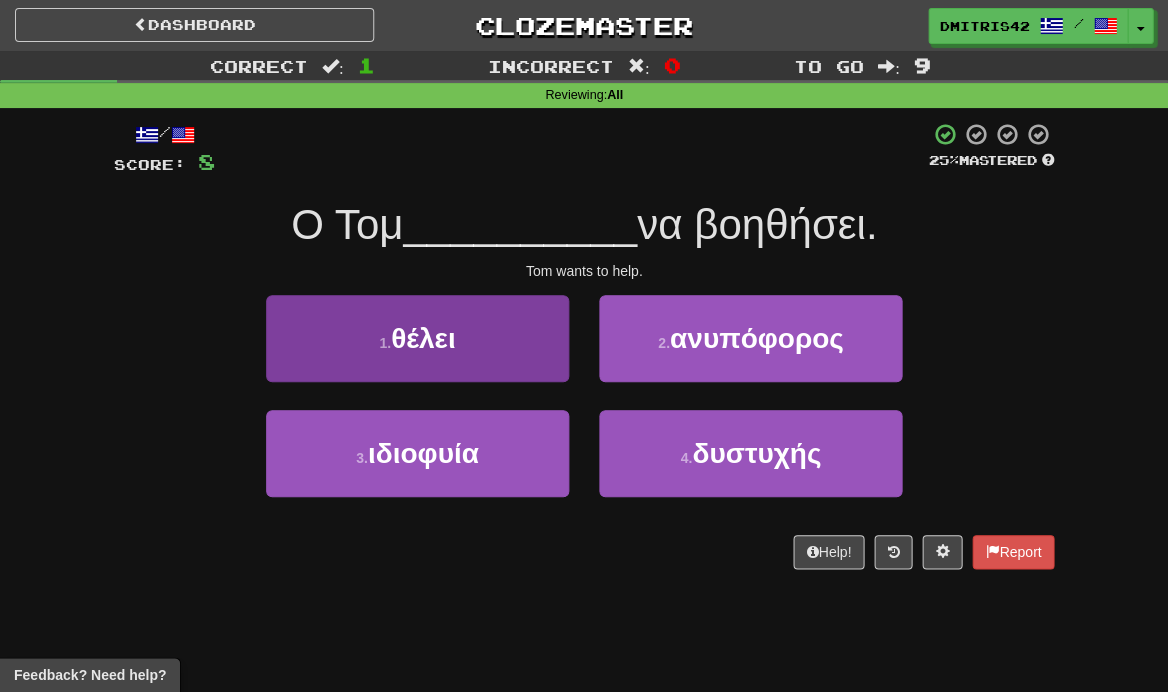 click on "1 .  θέλει" at bounding box center (417, 338) 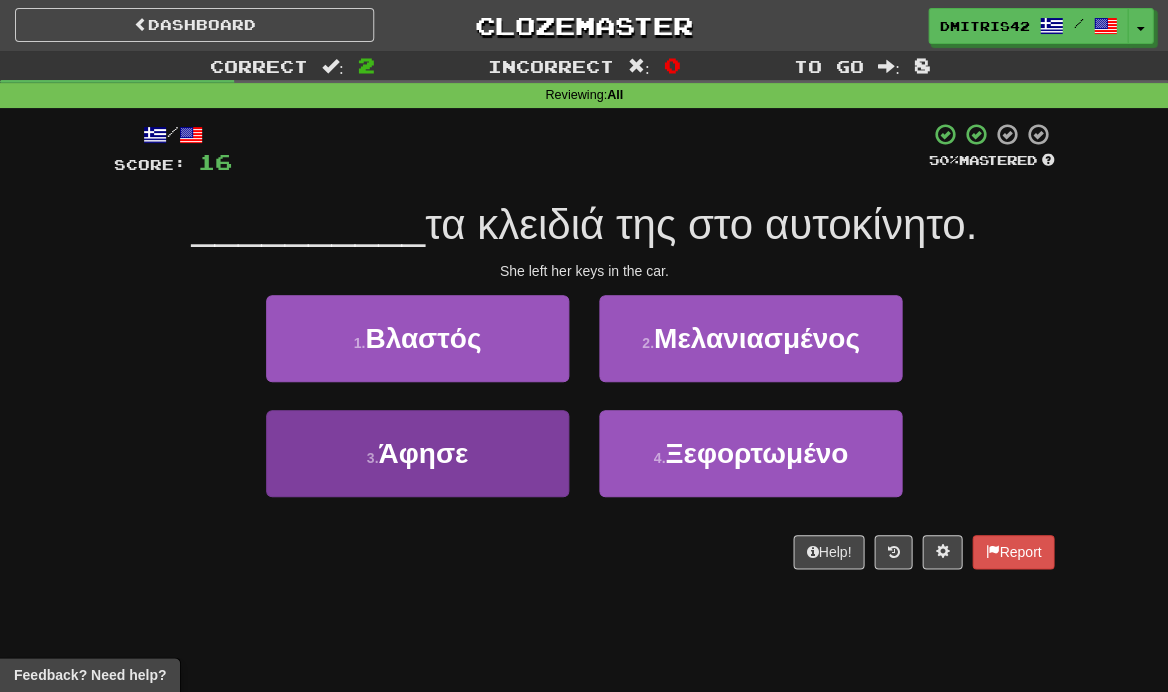 click on "3 .  Άφησε" at bounding box center [417, 453] 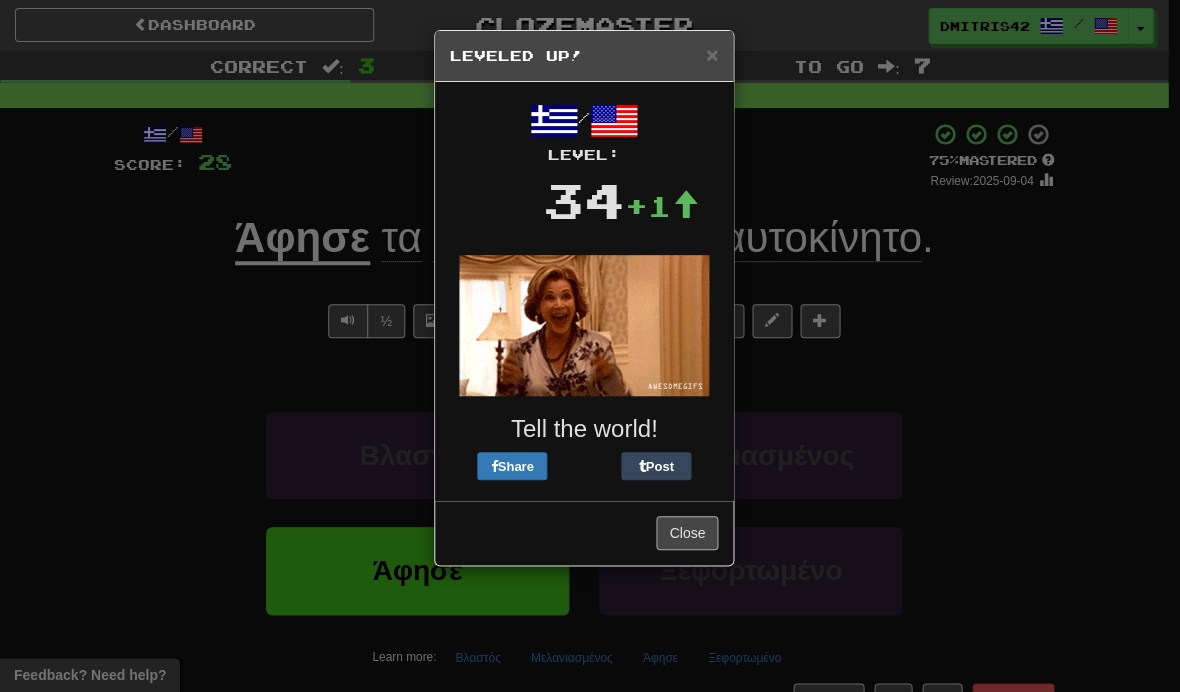 click on "Close" at bounding box center [687, 533] 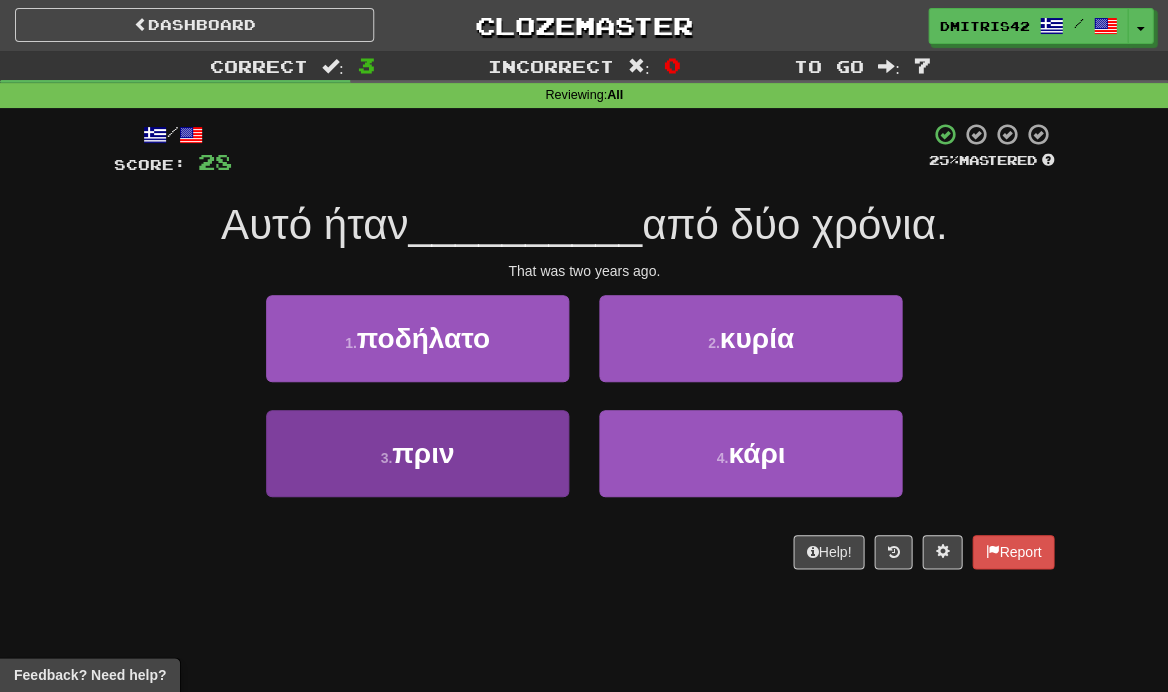 click on "3 .  πριν" at bounding box center [417, 453] 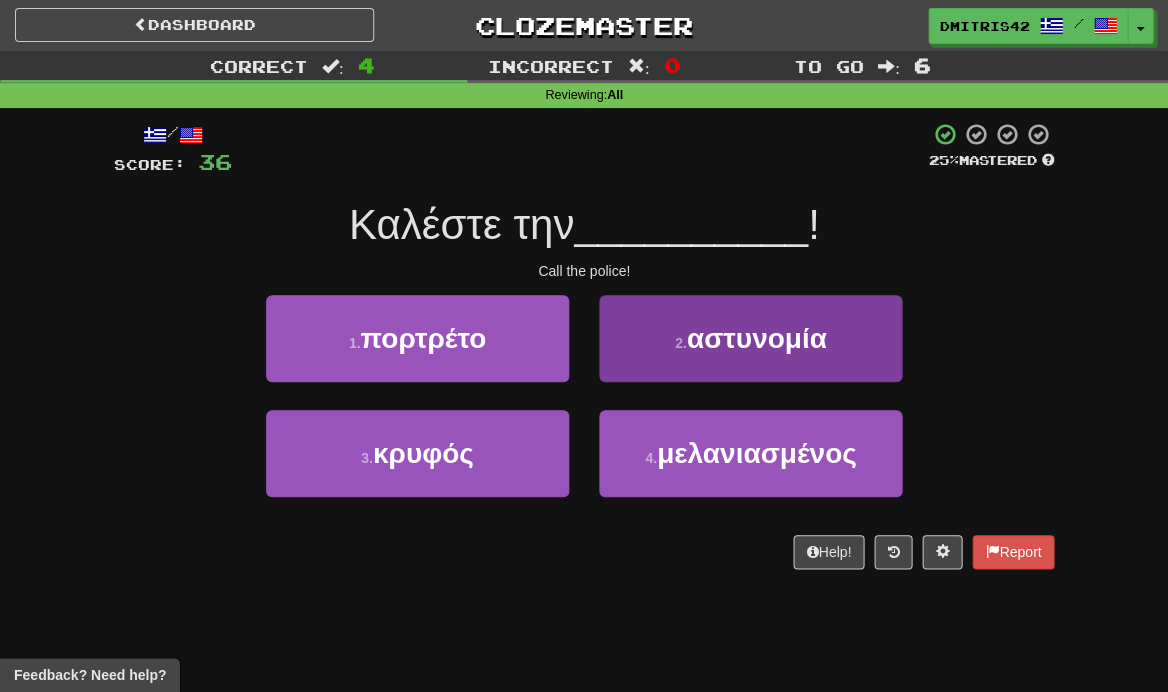 click on "2 .  αστυνομία" at bounding box center (750, 338) 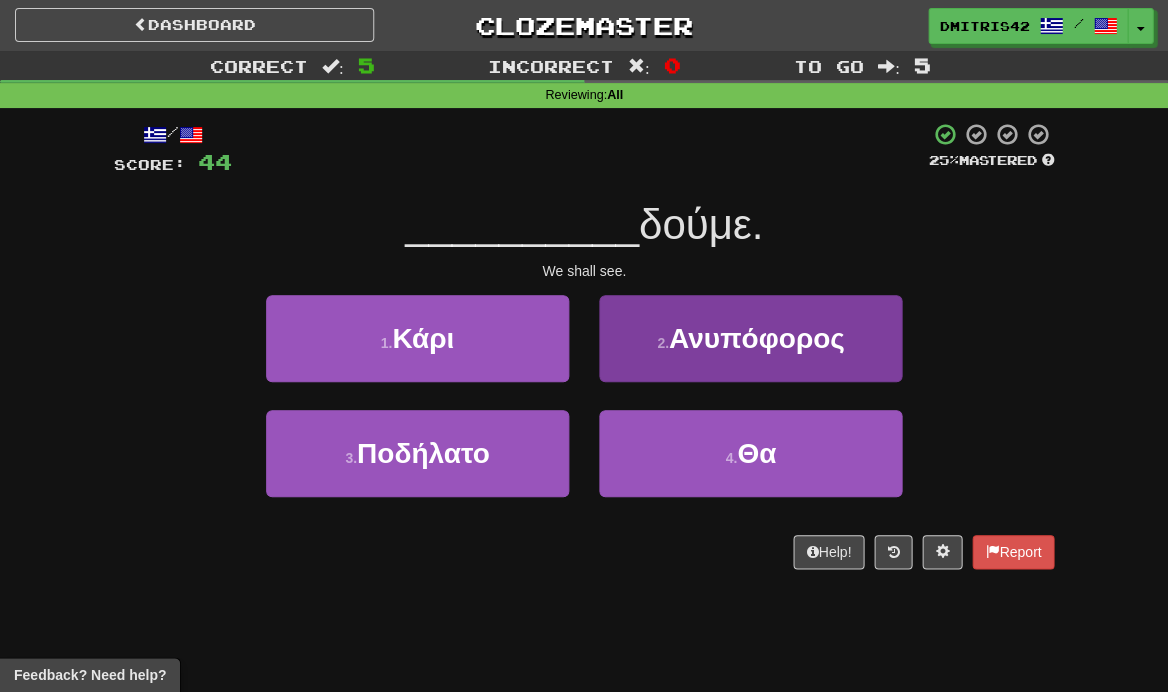 click on "Θα" at bounding box center (756, 453) 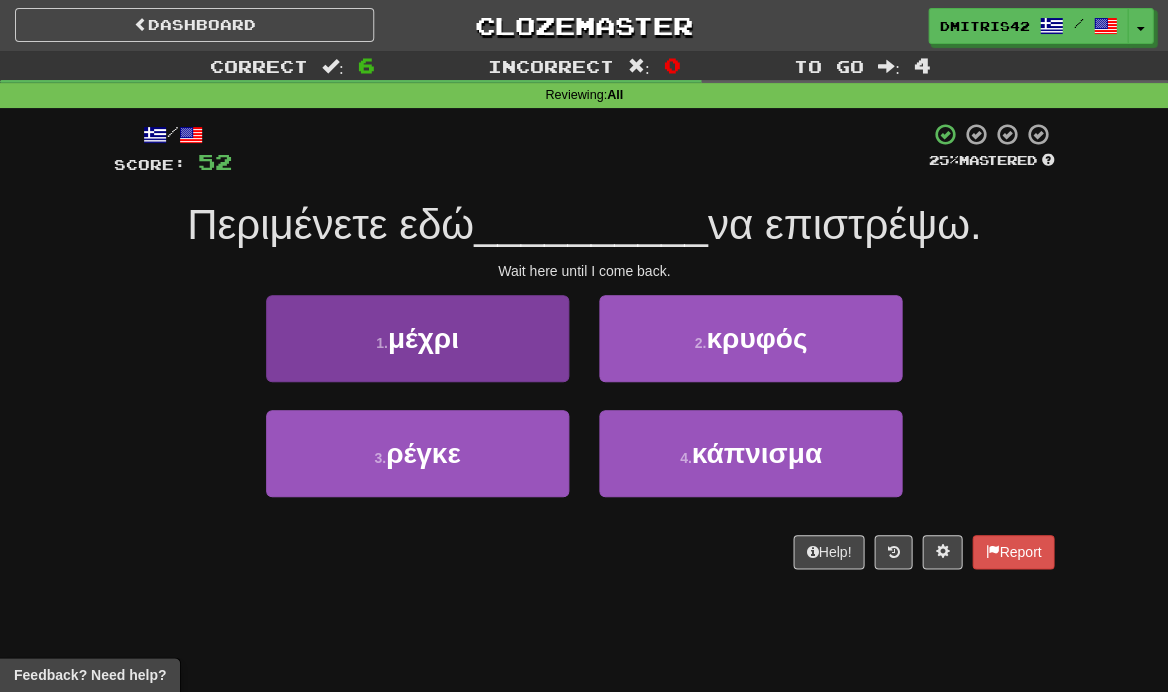 click on "1 .  μέχρι" at bounding box center [417, 338] 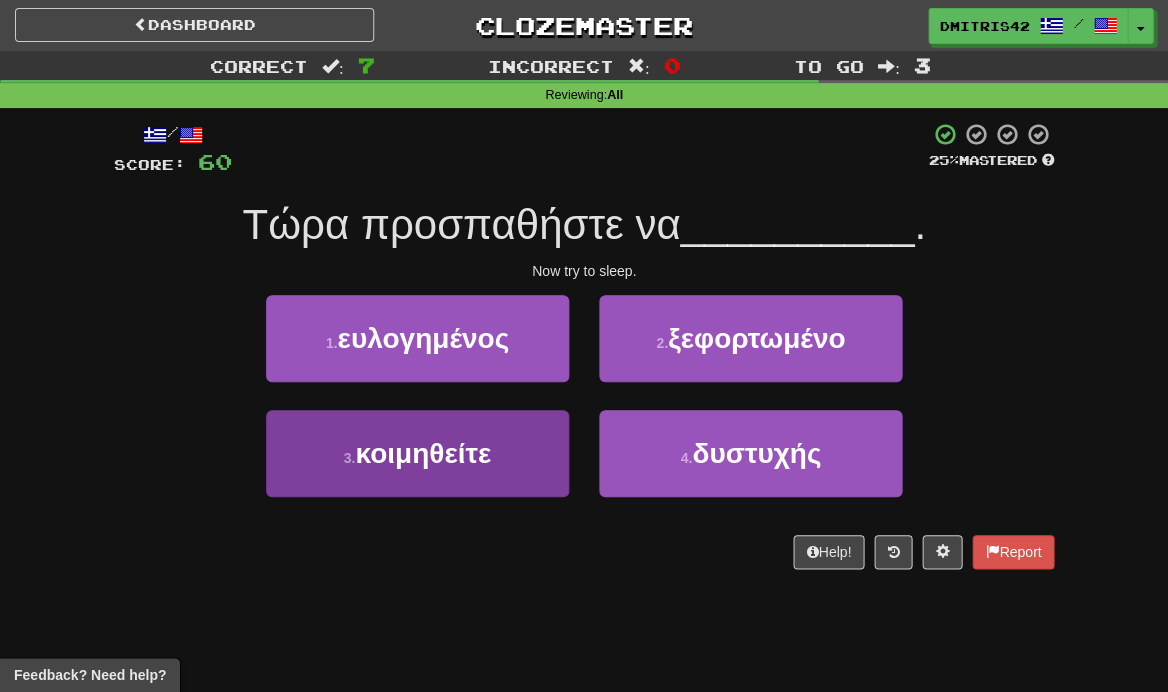 click on "κοιμηθείτε" at bounding box center [423, 453] 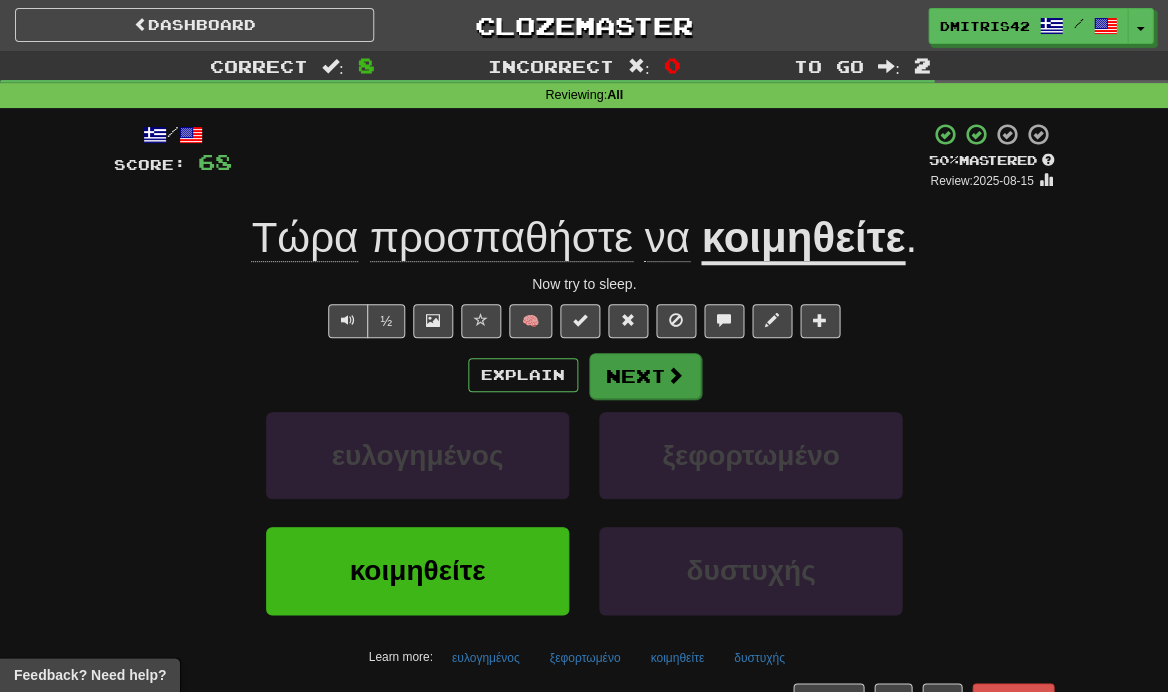 click on "Next" at bounding box center (645, 376) 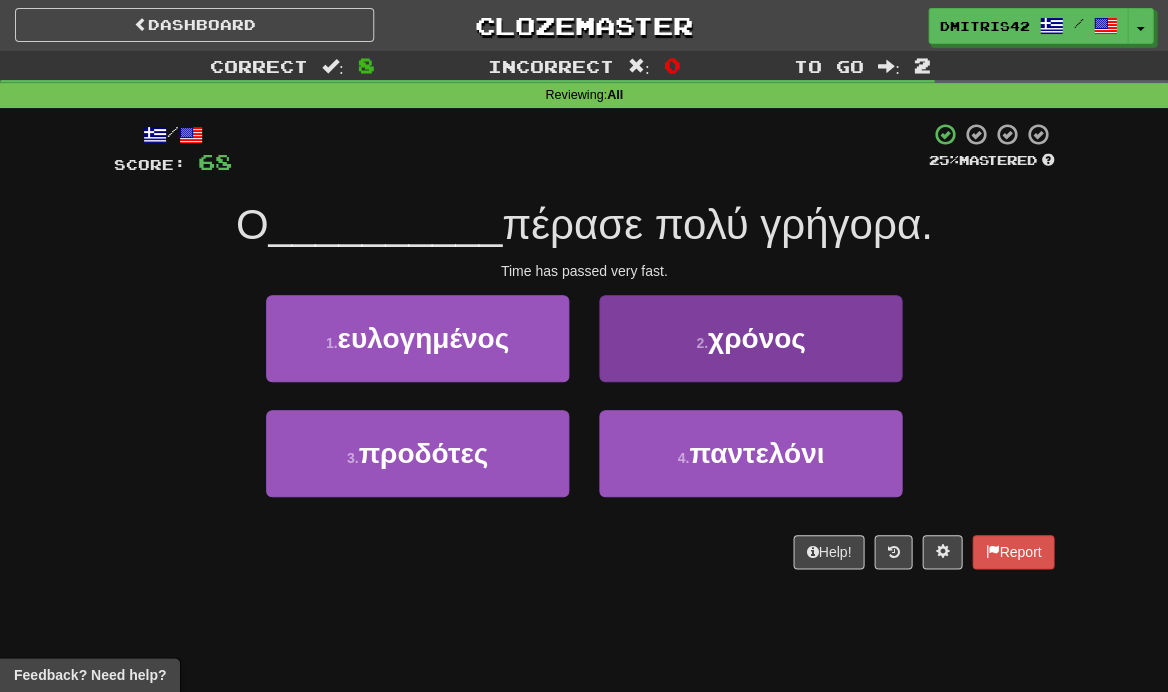 click on "2 ." at bounding box center (702, 343) 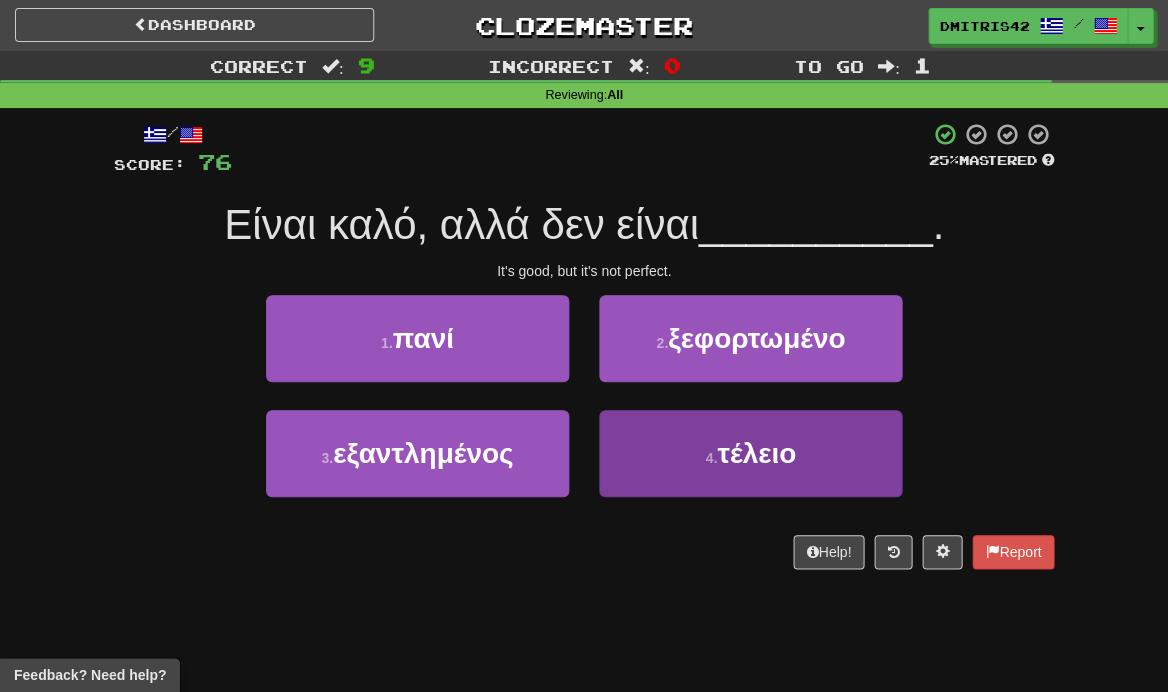 click on "4 .  τέλειο" at bounding box center (750, 453) 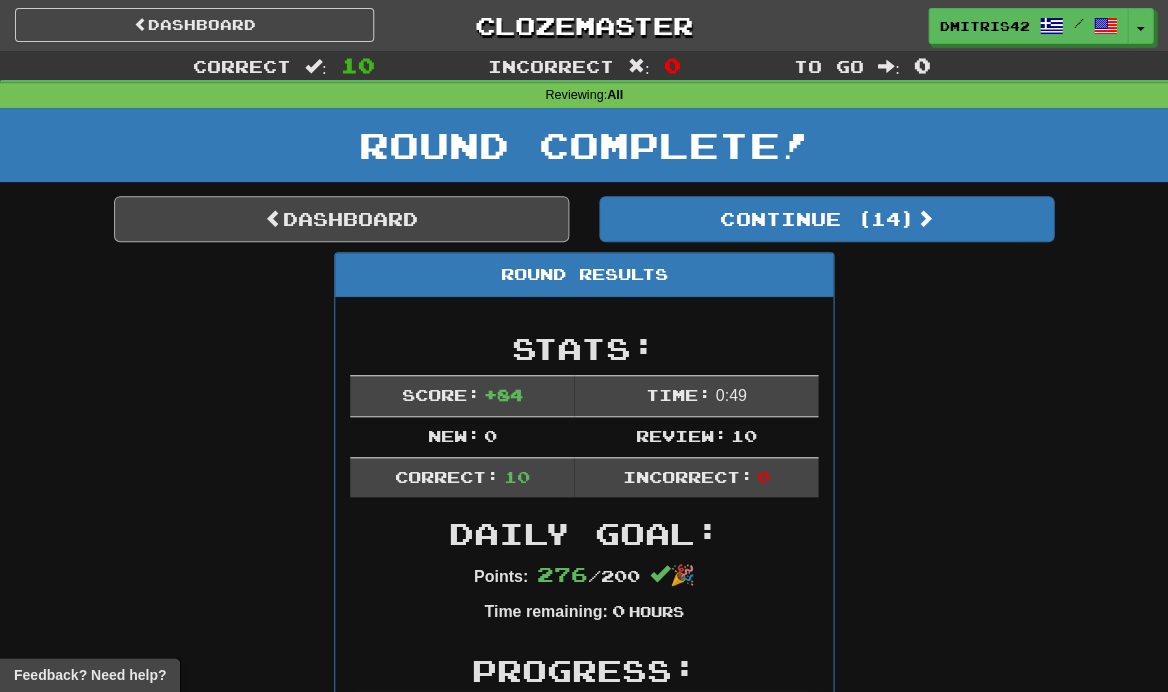 click on "Dashboard" at bounding box center [341, 219] 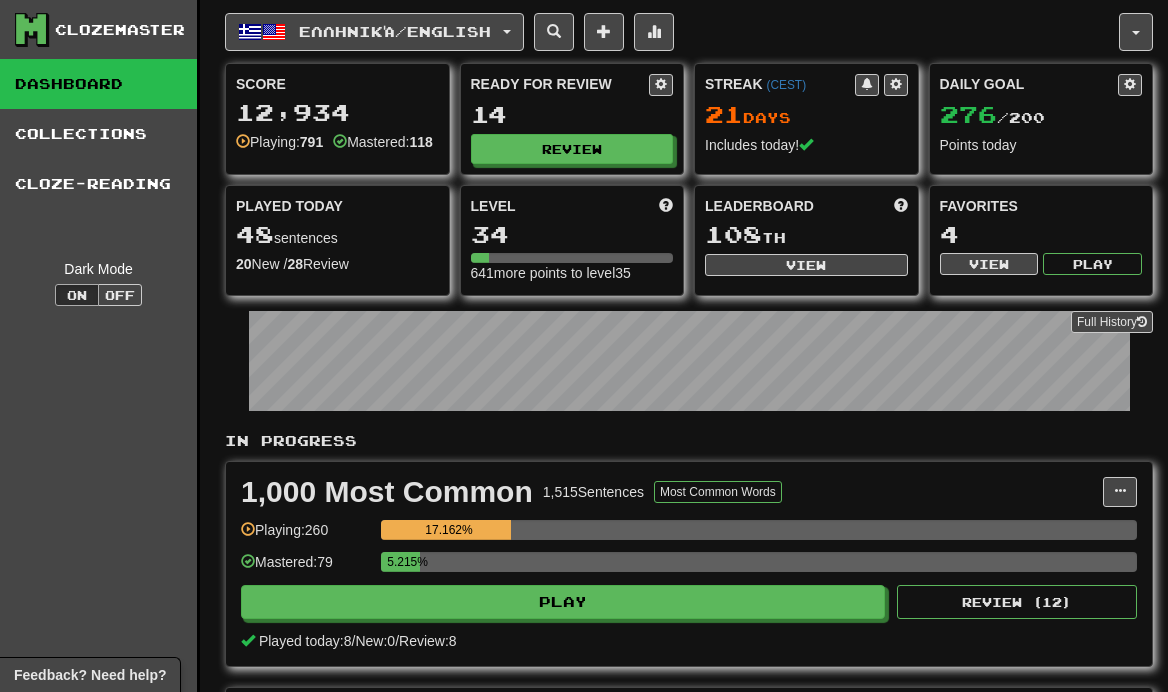 scroll, scrollTop: 0, scrollLeft: 0, axis: both 